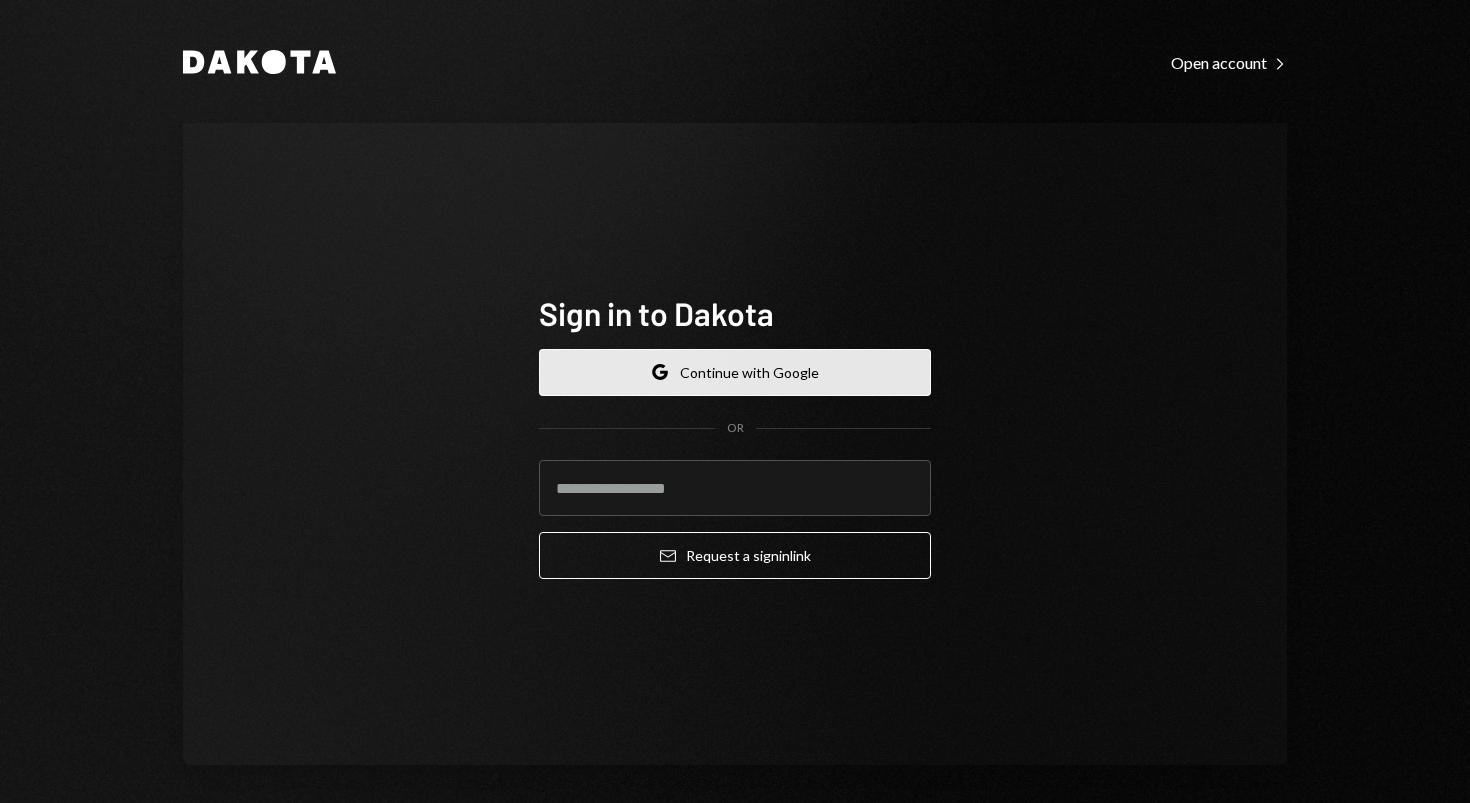 scroll, scrollTop: 0, scrollLeft: 0, axis: both 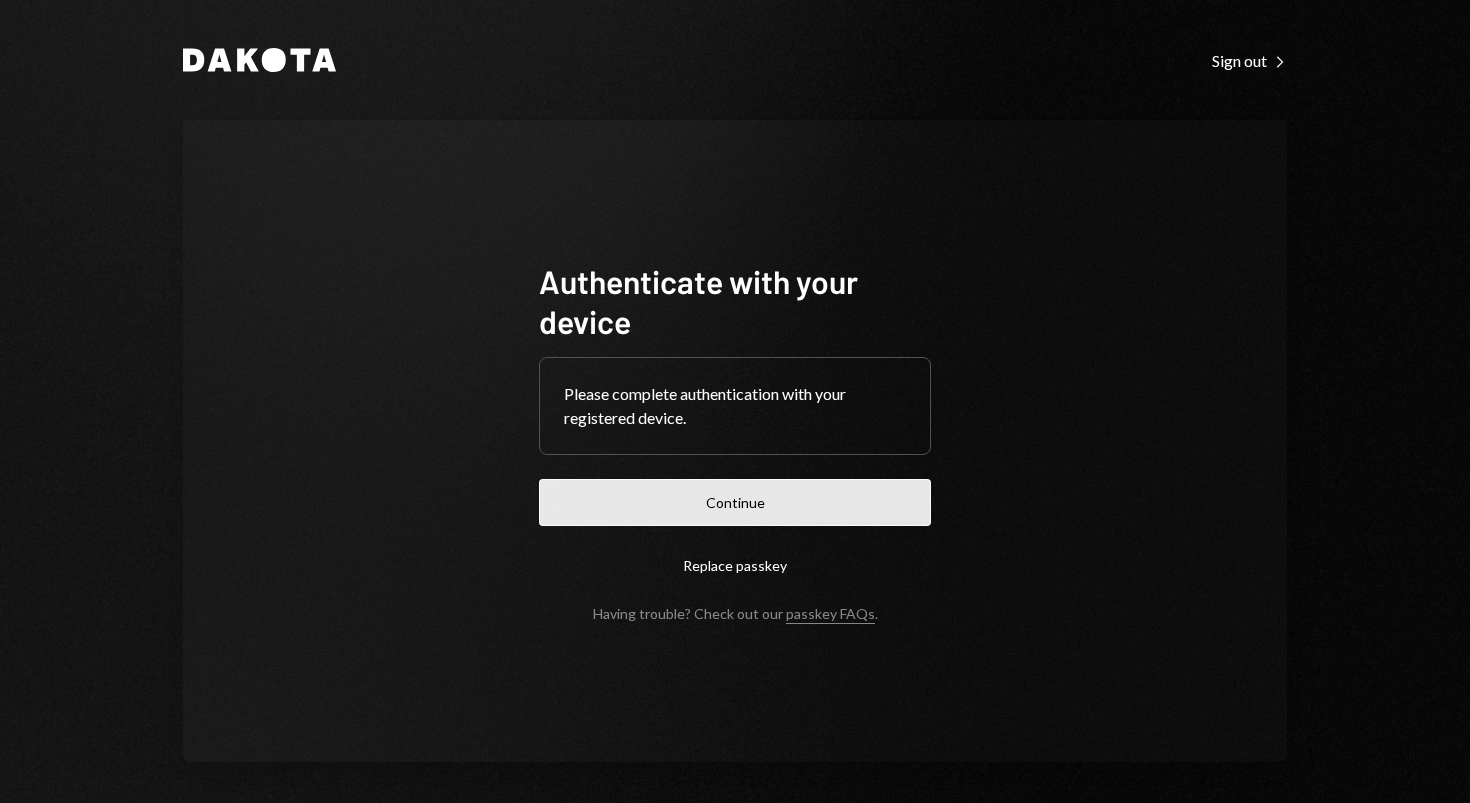 click on "Continue" at bounding box center [735, 502] 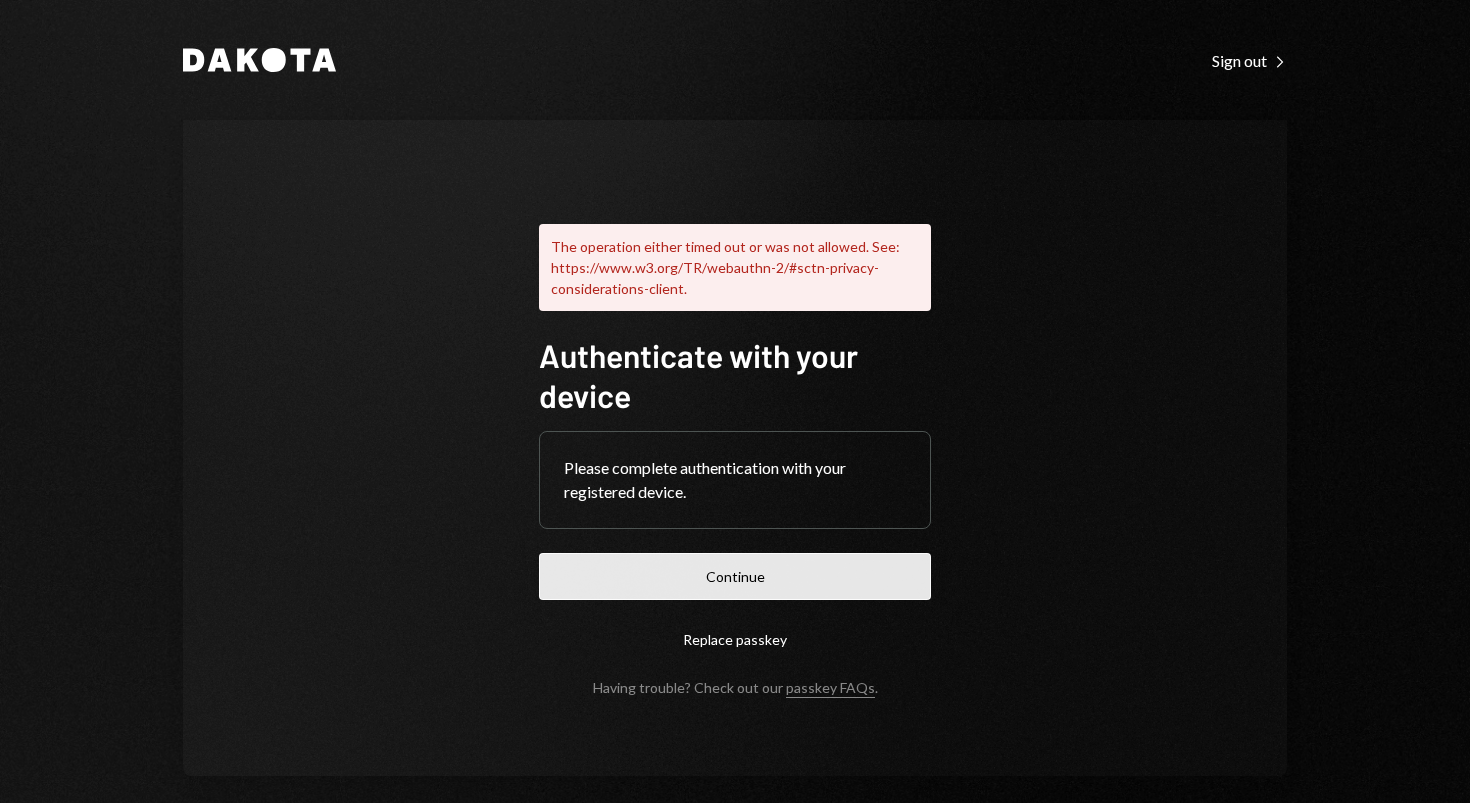 click on "Continue" at bounding box center (735, 576) 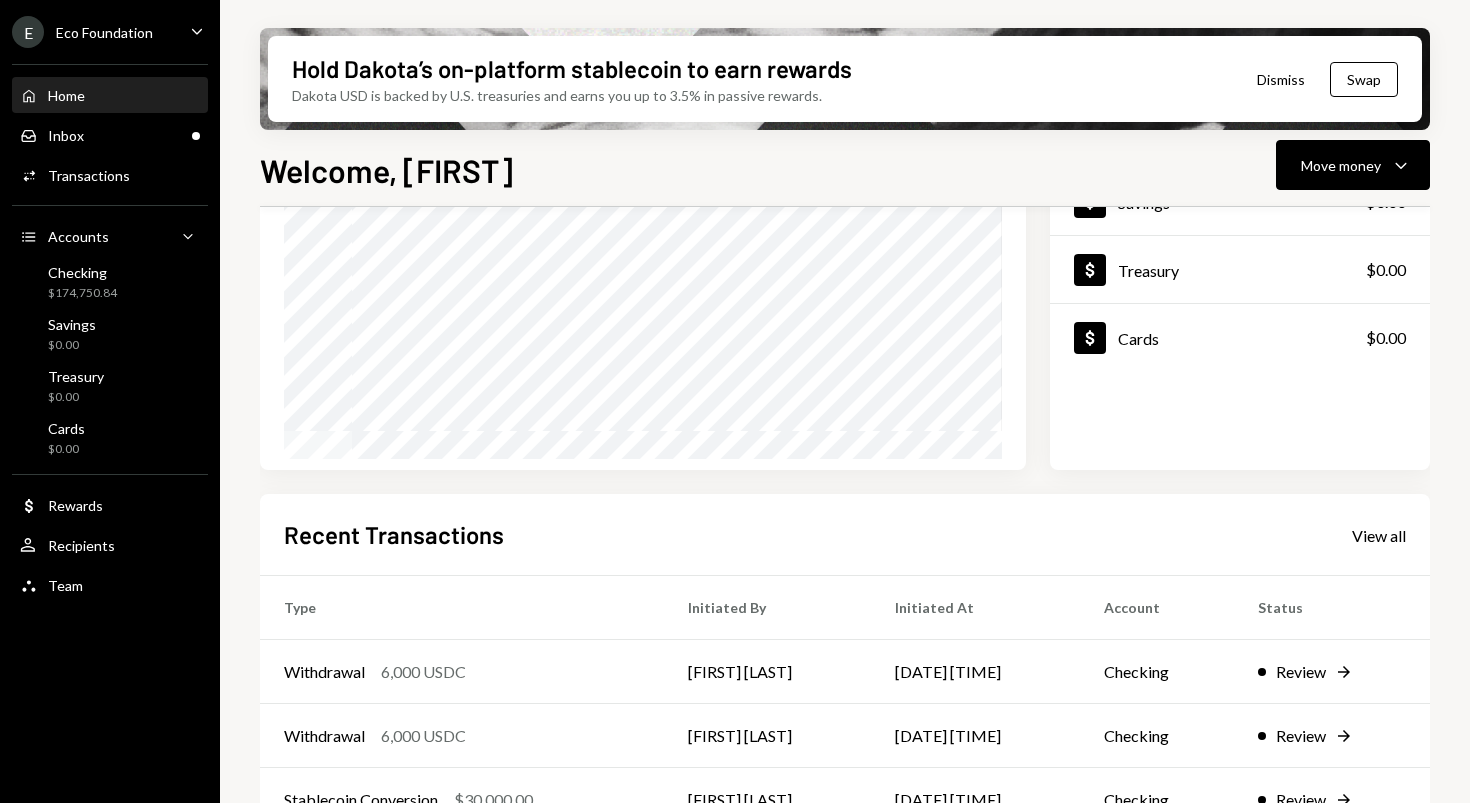 scroll, scrollTop: 402, scrollLeft: 0, axis: vertical 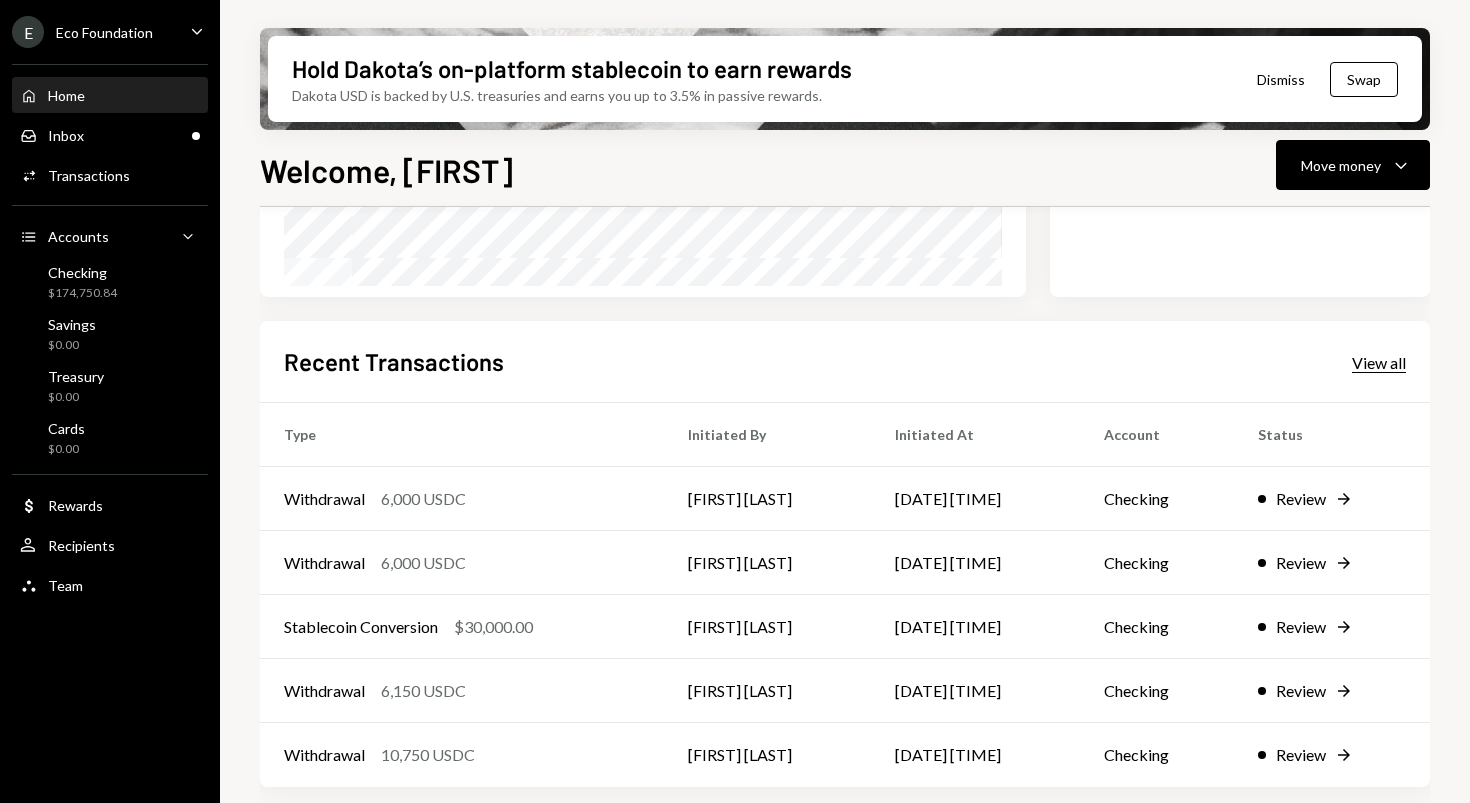 click on "View all" at bounding box center (1379, 363) 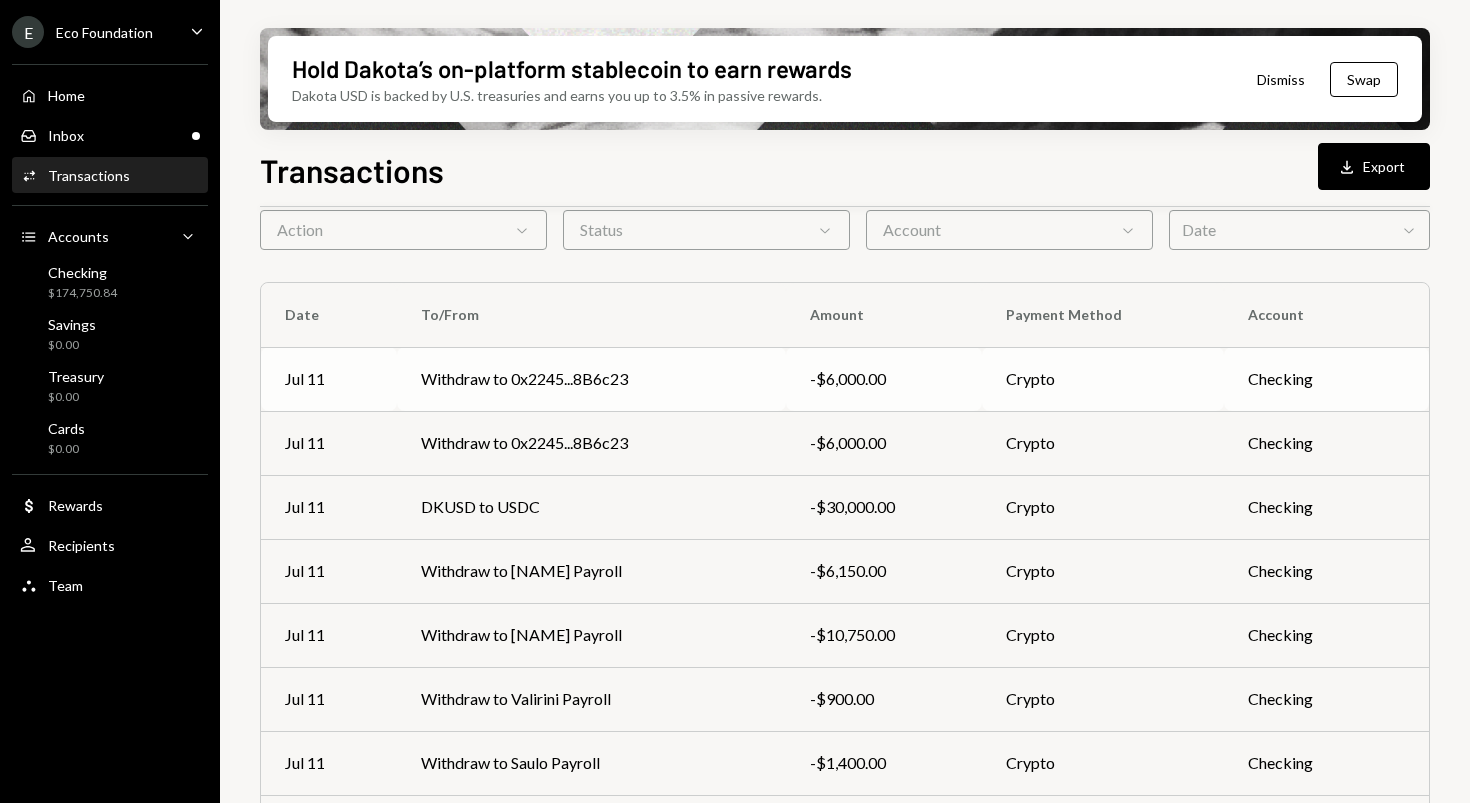 scroll, scrollTop: 120, scrollLeft: 0, axis: vertical 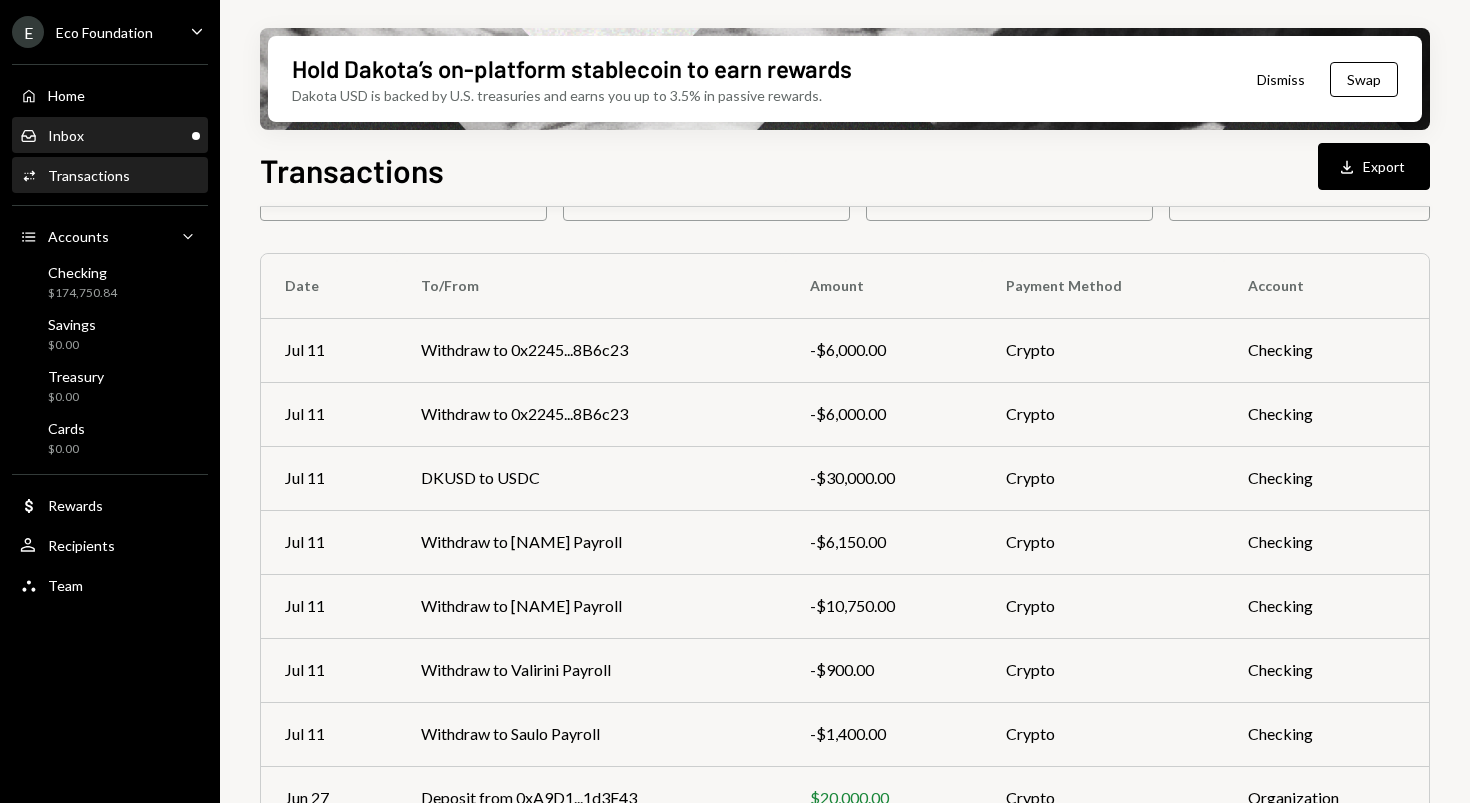 click on "Inbox" at bounding box center [66, 135] 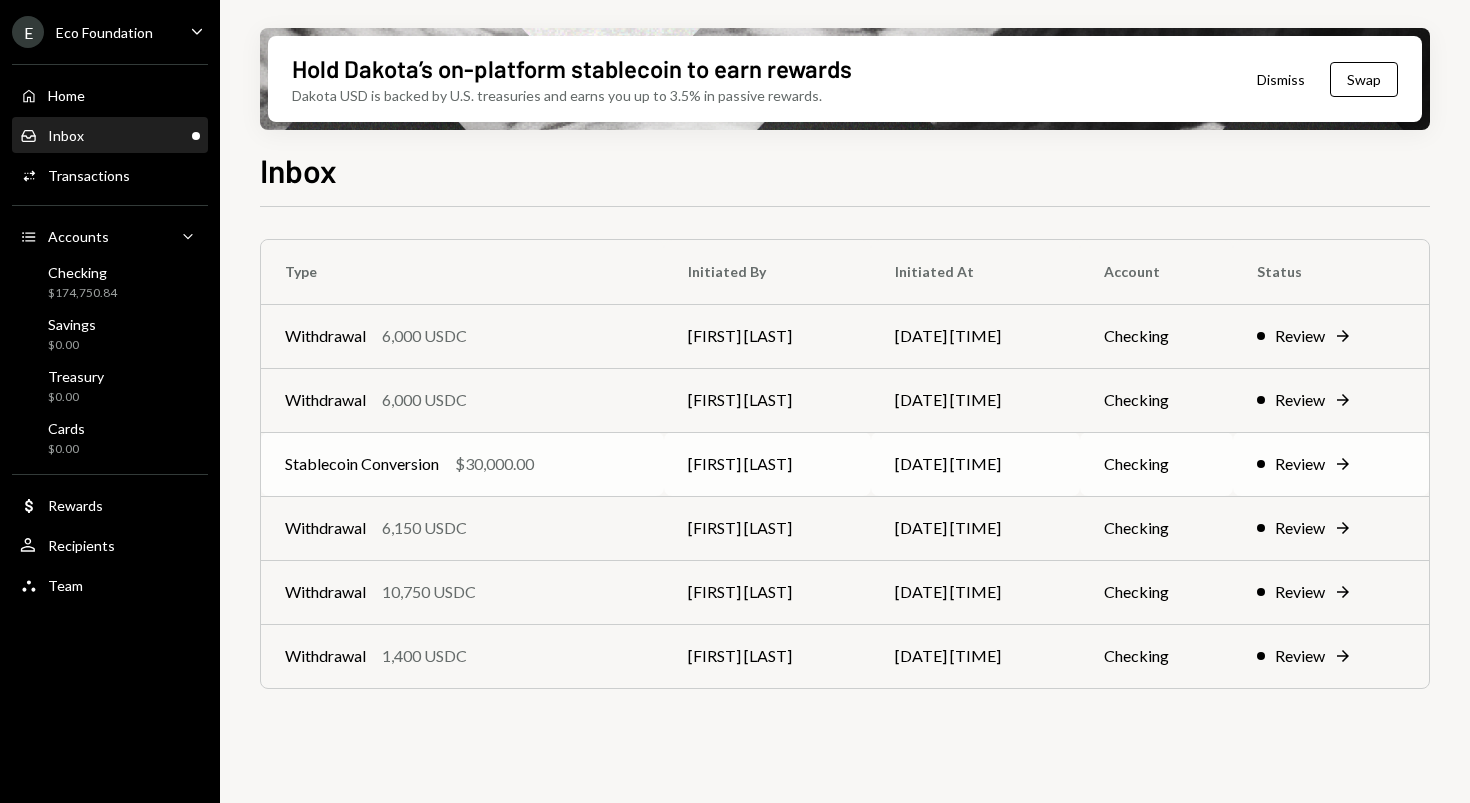 click on "Review Right Arrow" at bounding box center [1331, 464] 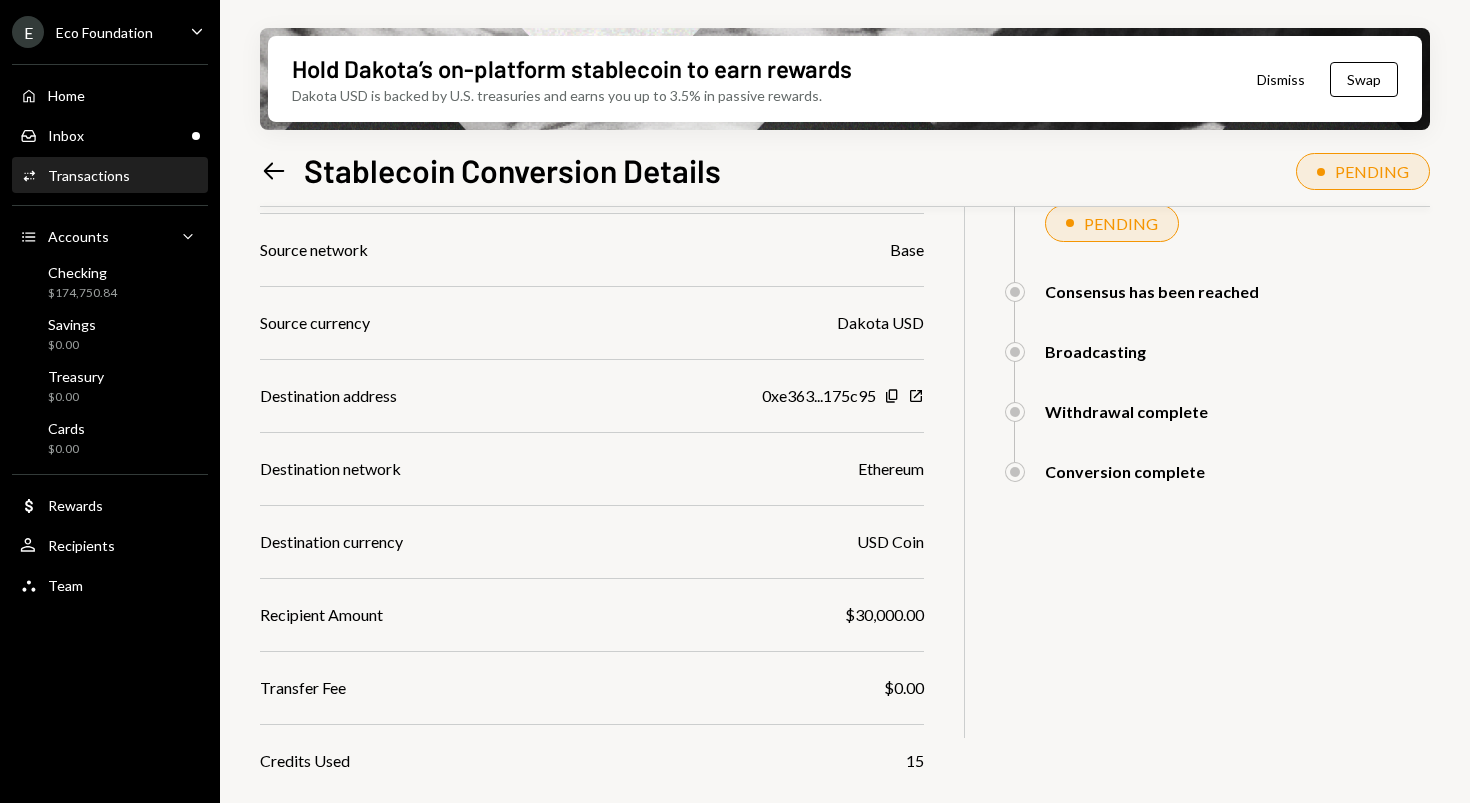 scroll, scrollTop: 370, scrollLeft: 0, axis: vertical 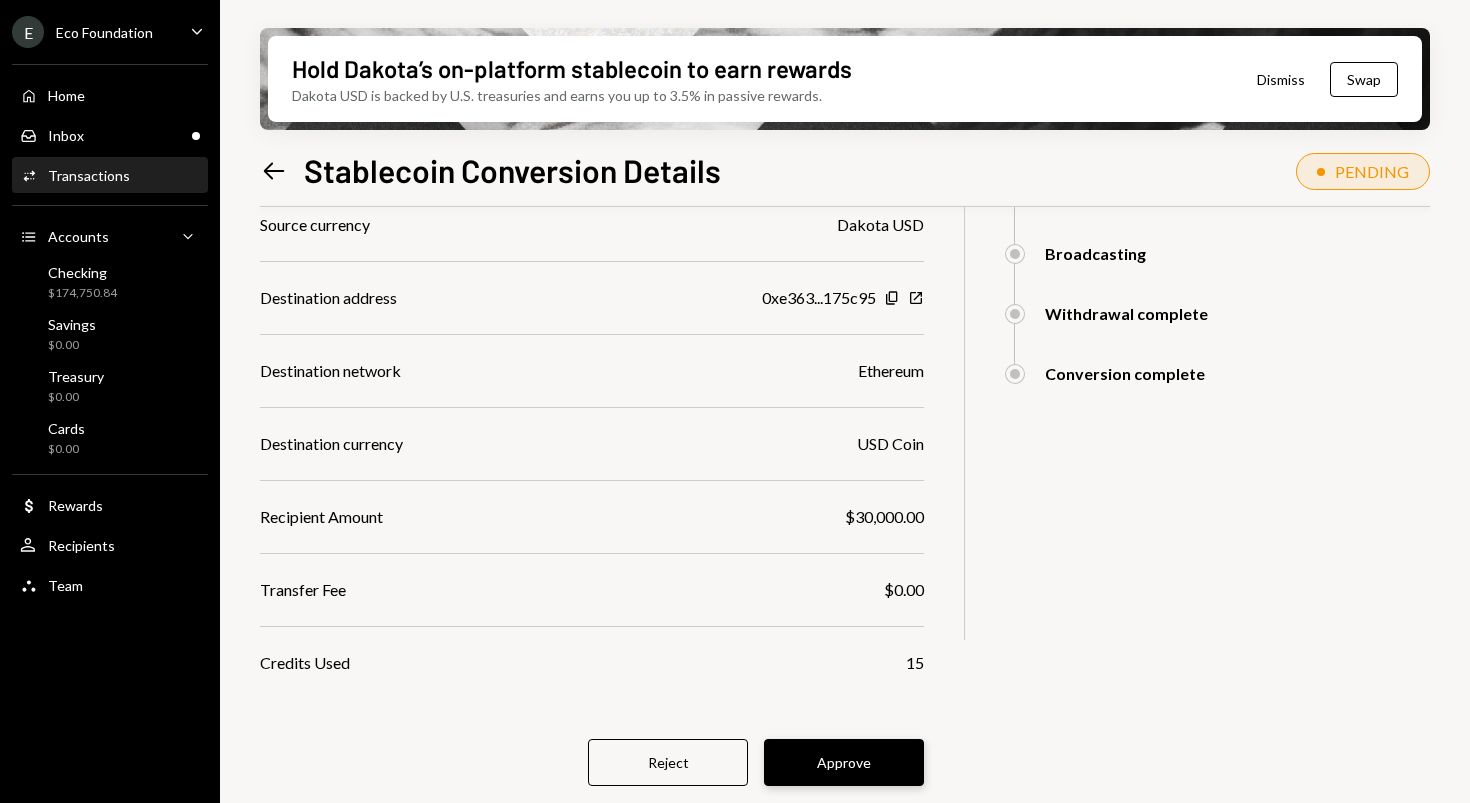 click on "Approve" at bounding box center [844, 762] 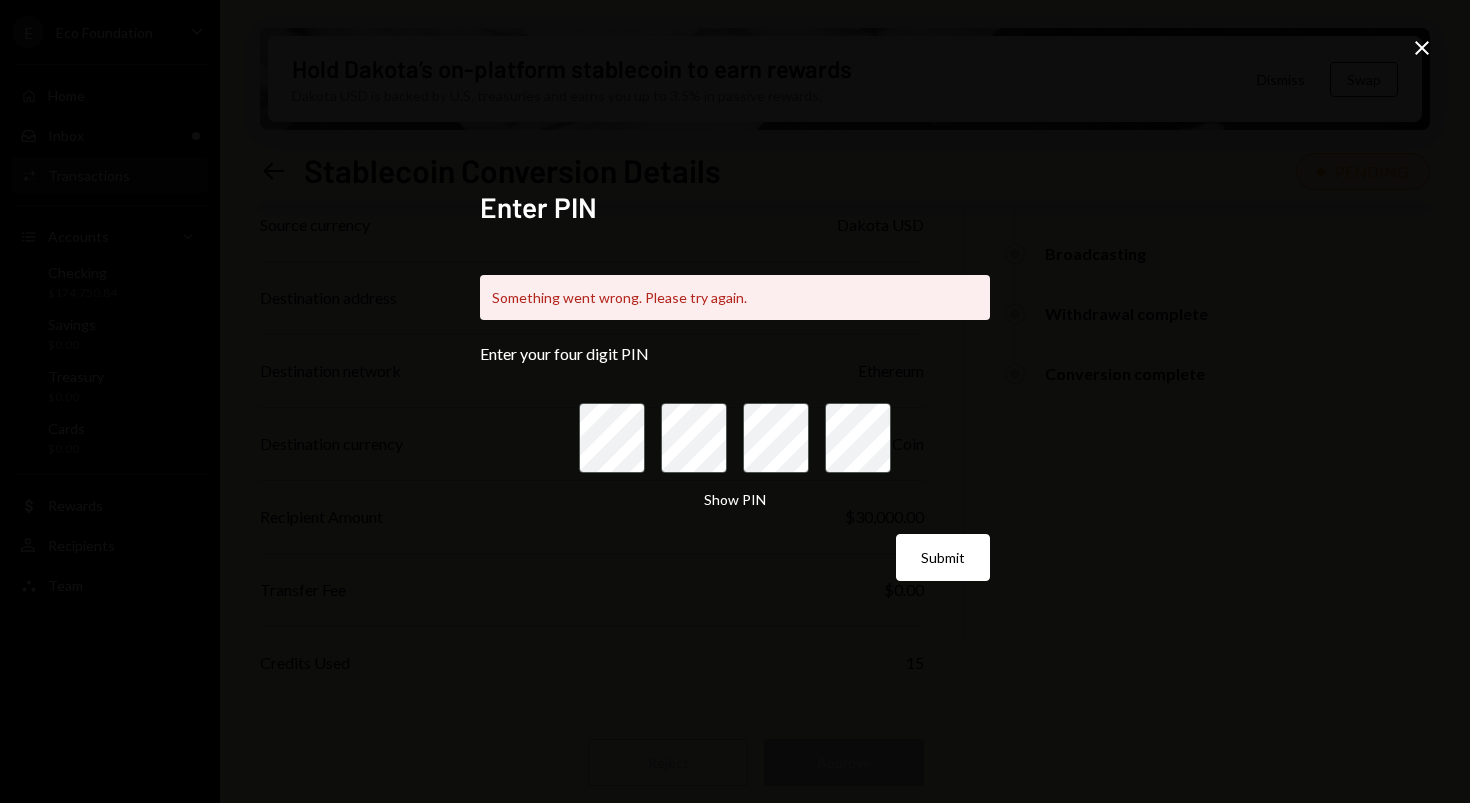 click on "Close" 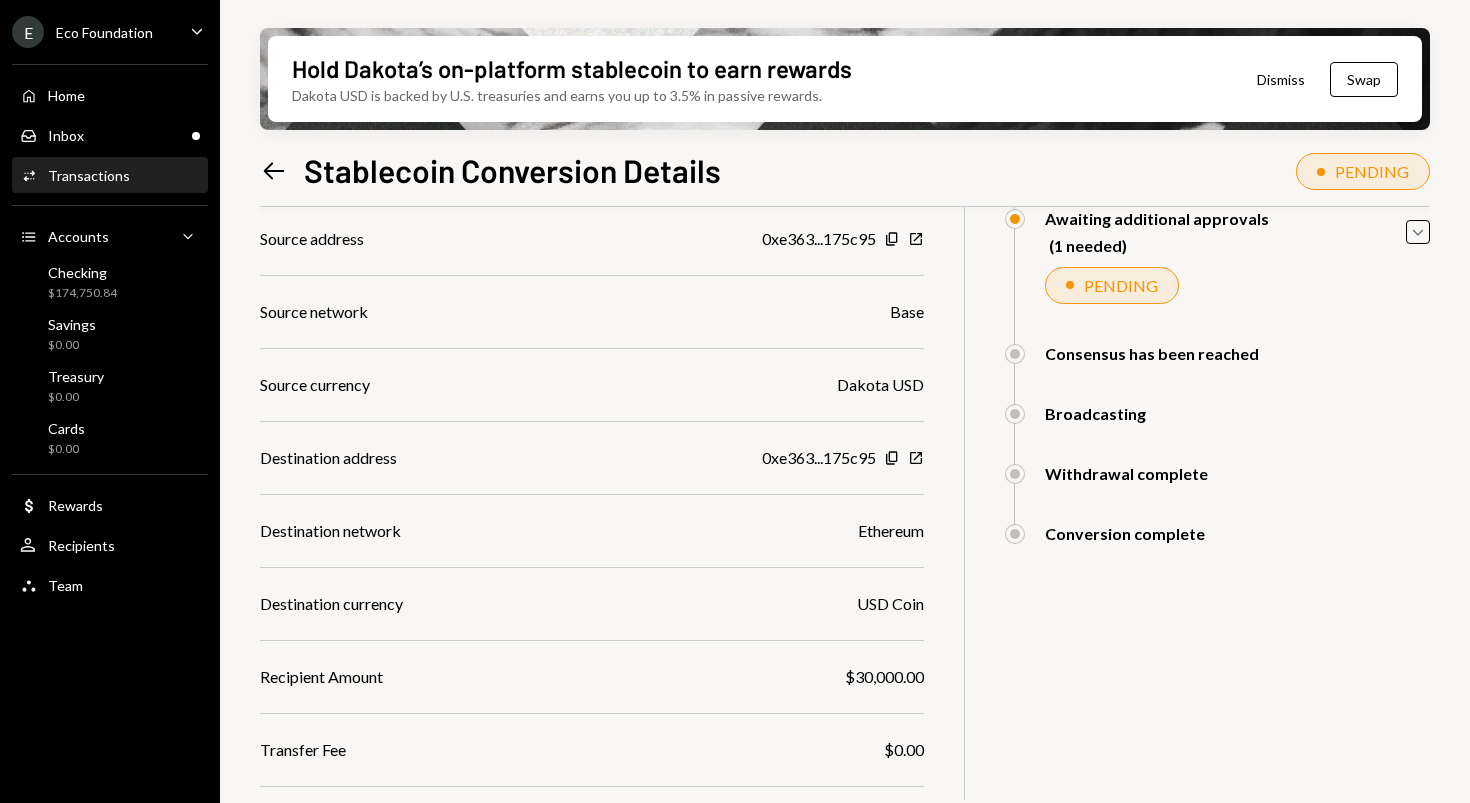 scroll, scrollTop: 370, scrollLeft: 0, axis: vertical 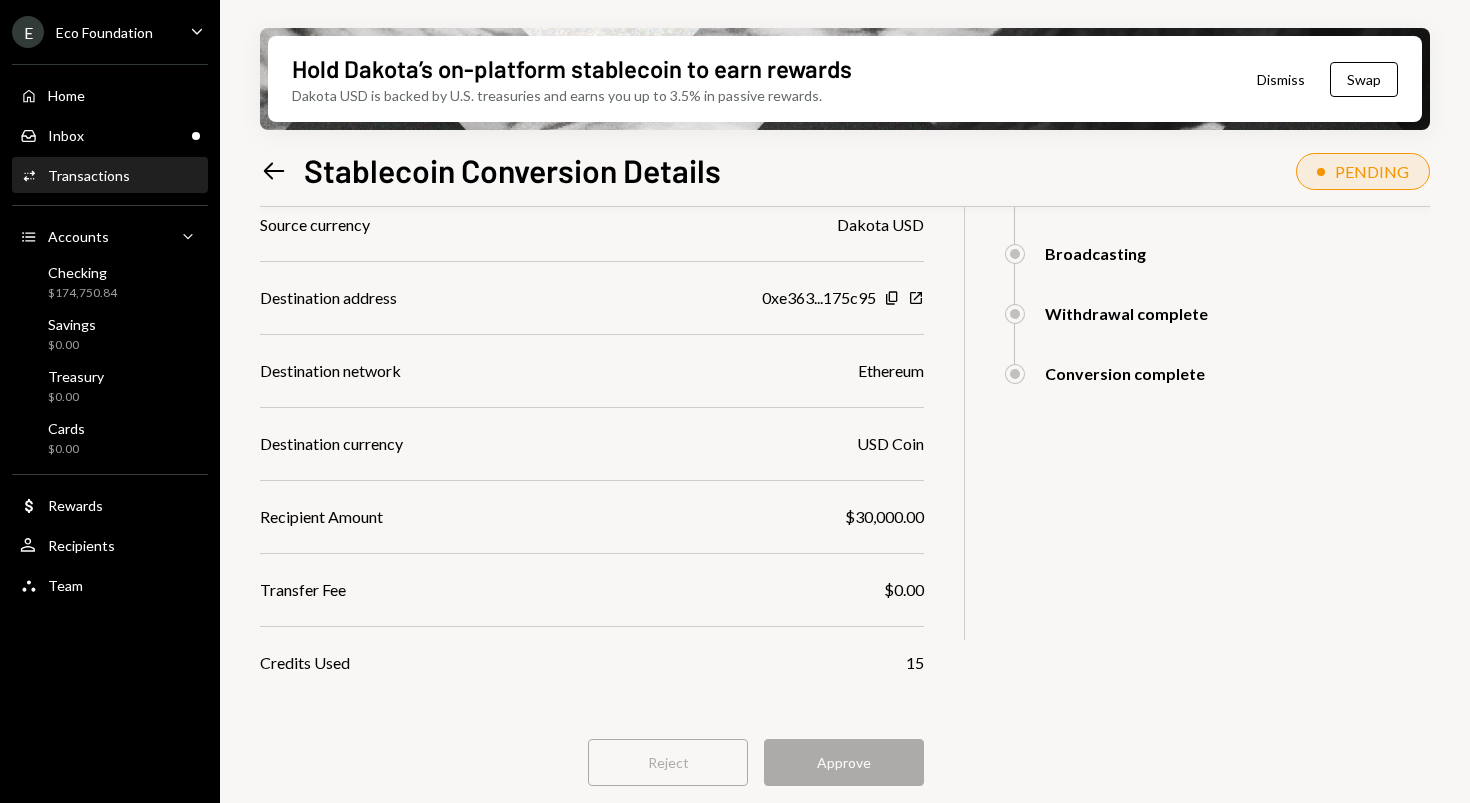 click on "Left Arrow Stablecoin Conversion Details" at bounding box center (490, 170) 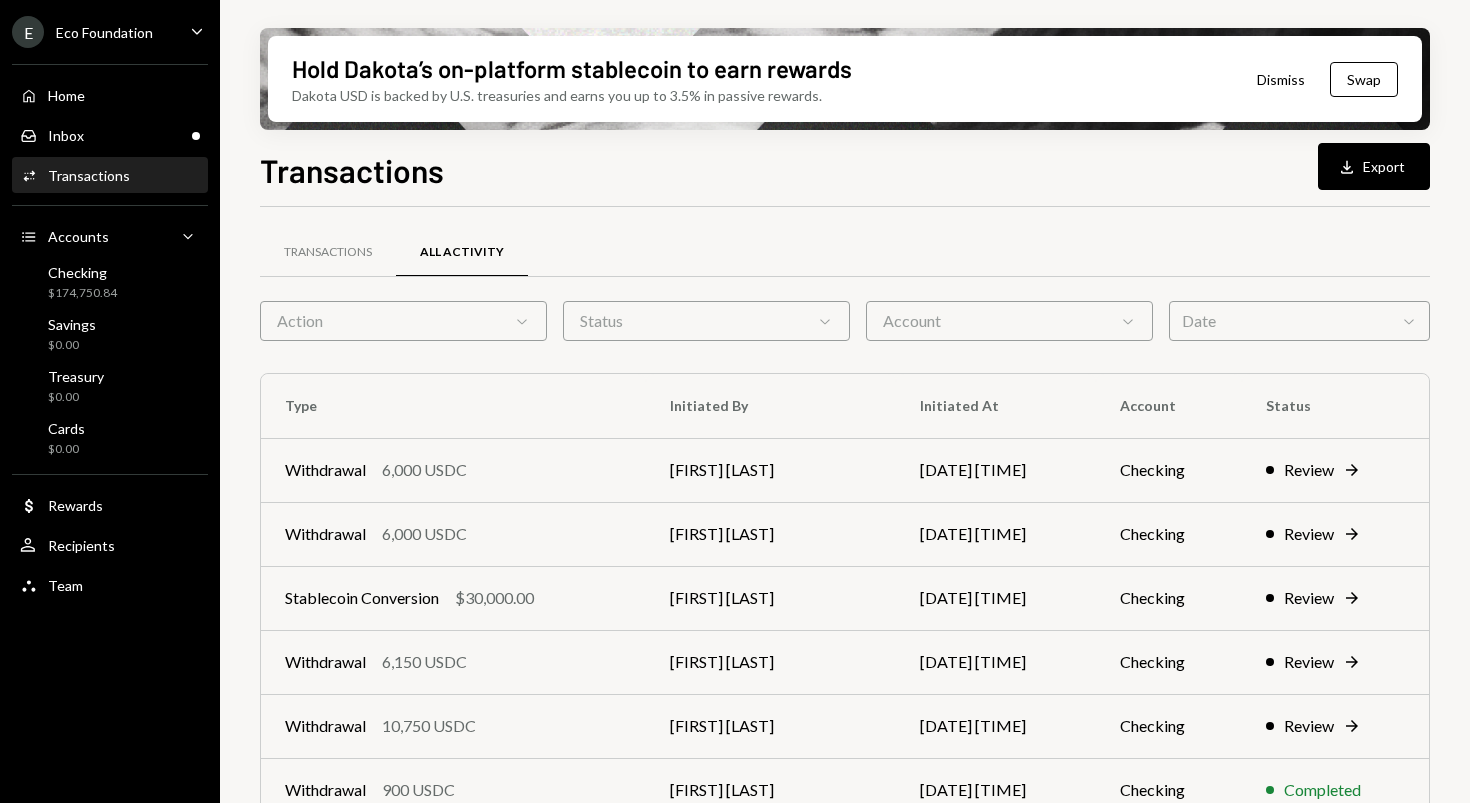 click on "Transactions" at bounding box center [89, 175] 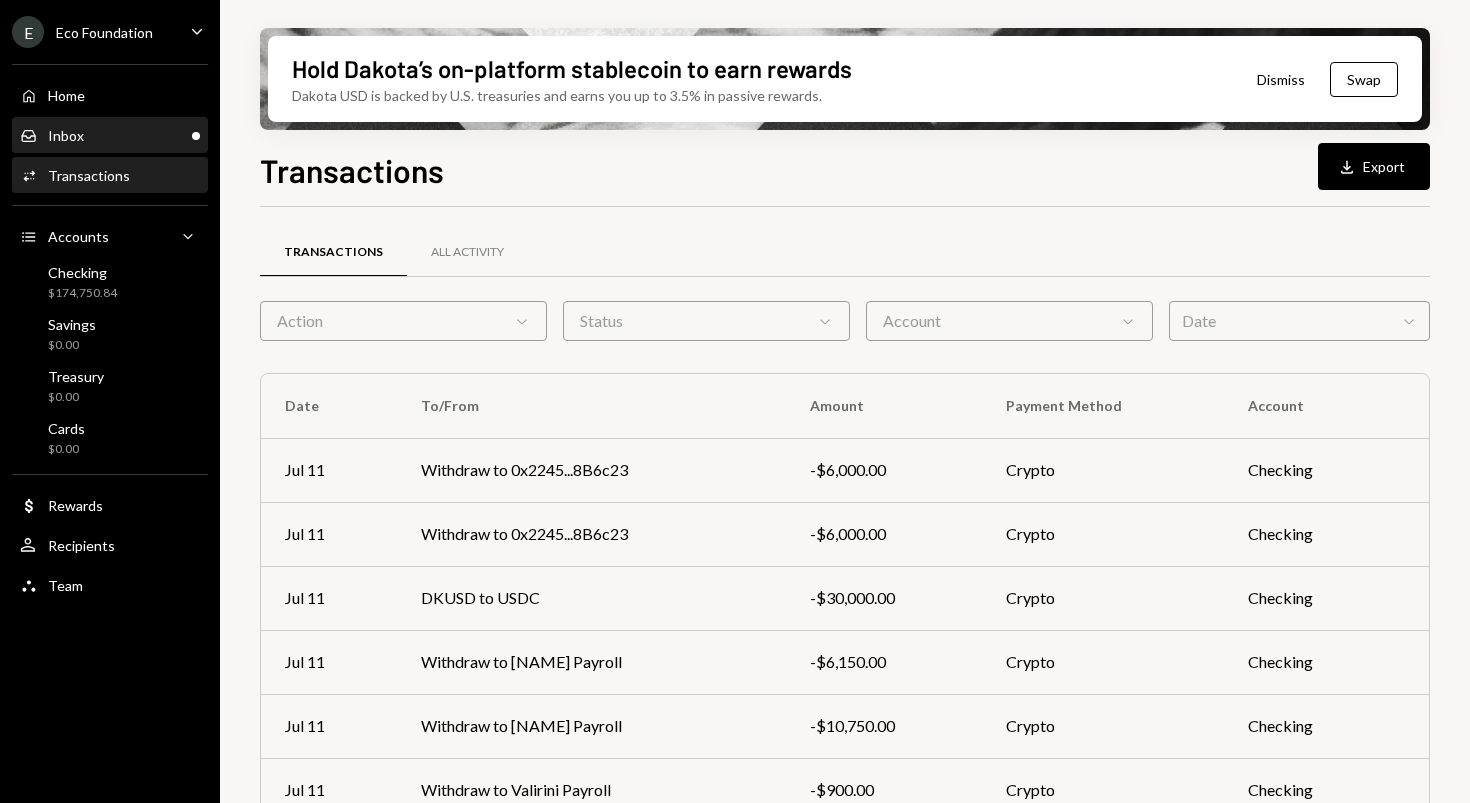 click on "Inbox Inbox" at bounding box center (110, 136) 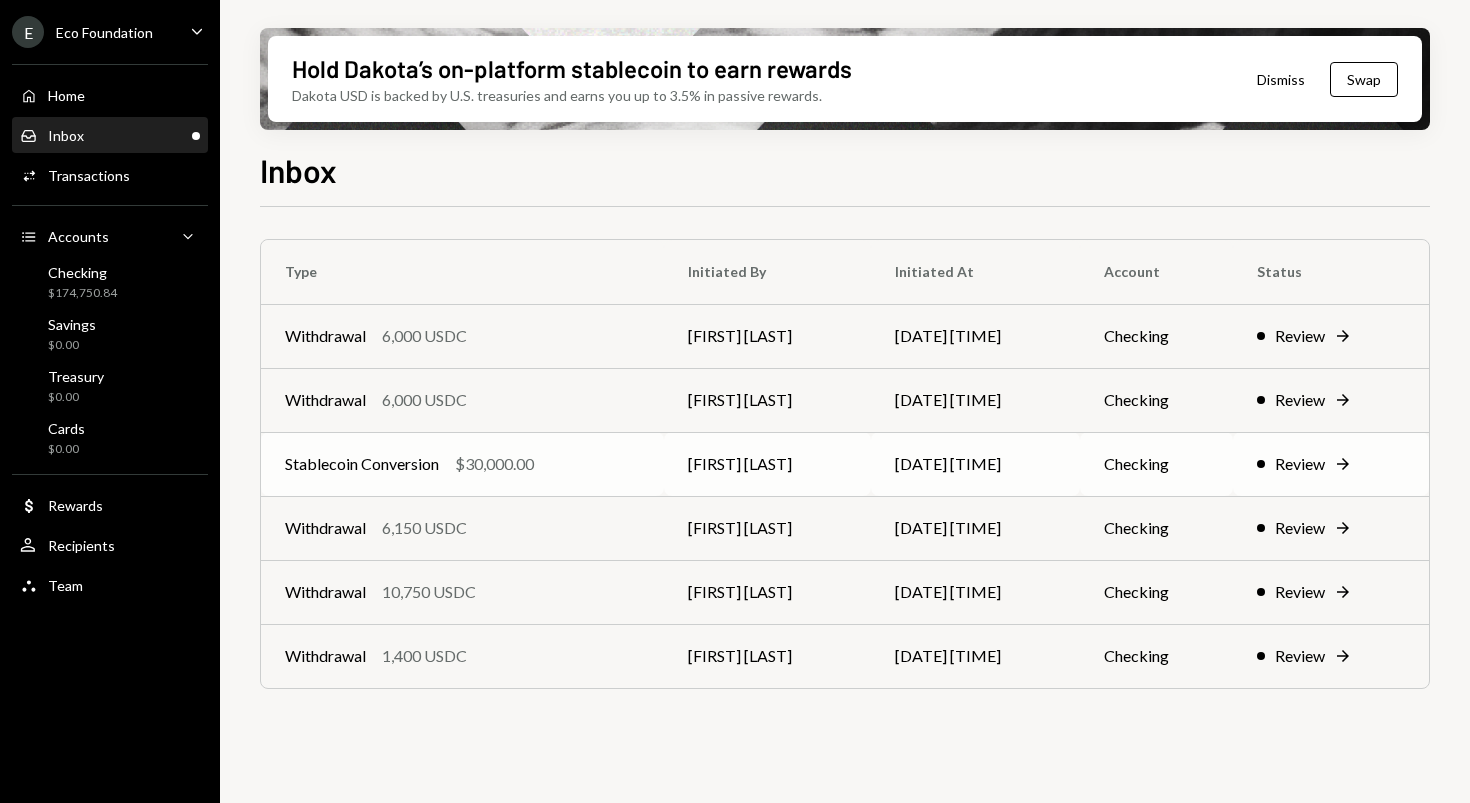 click on "Review" at bounding box center (1300, 464) 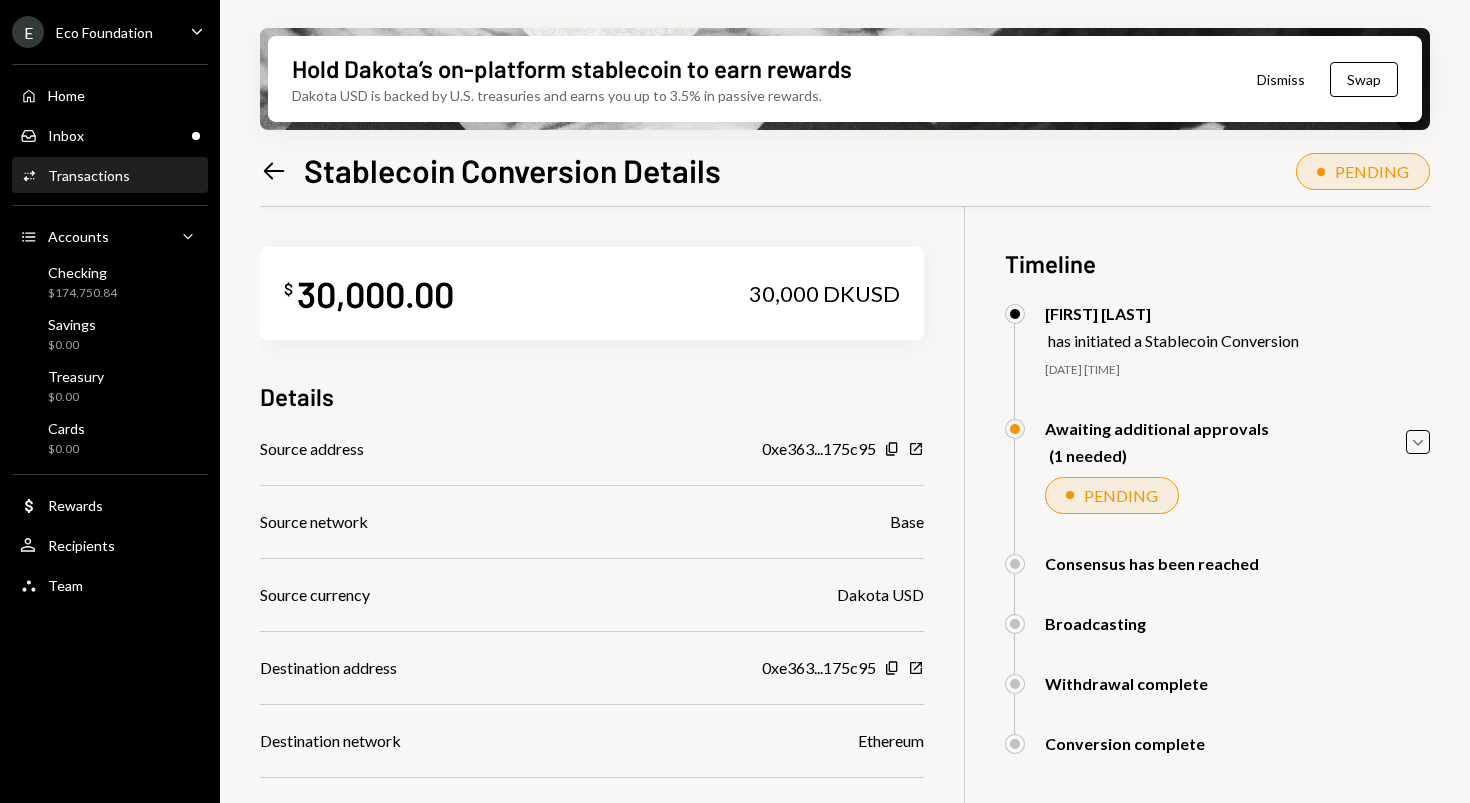 scroll, scrollTop: 370, scrollLeft: 0, axis: vertical 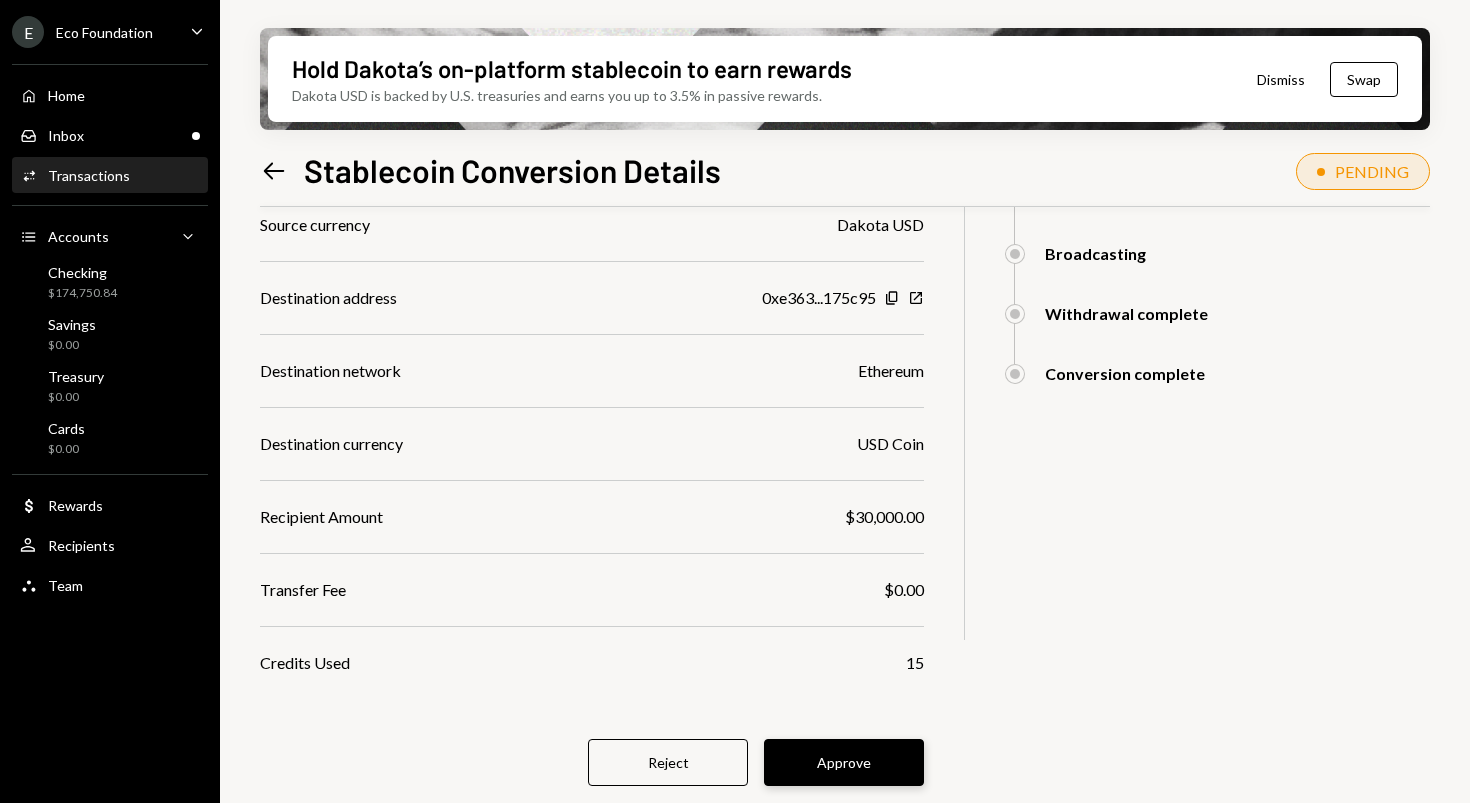 click on "Approve" at bounding box center [844, 762] 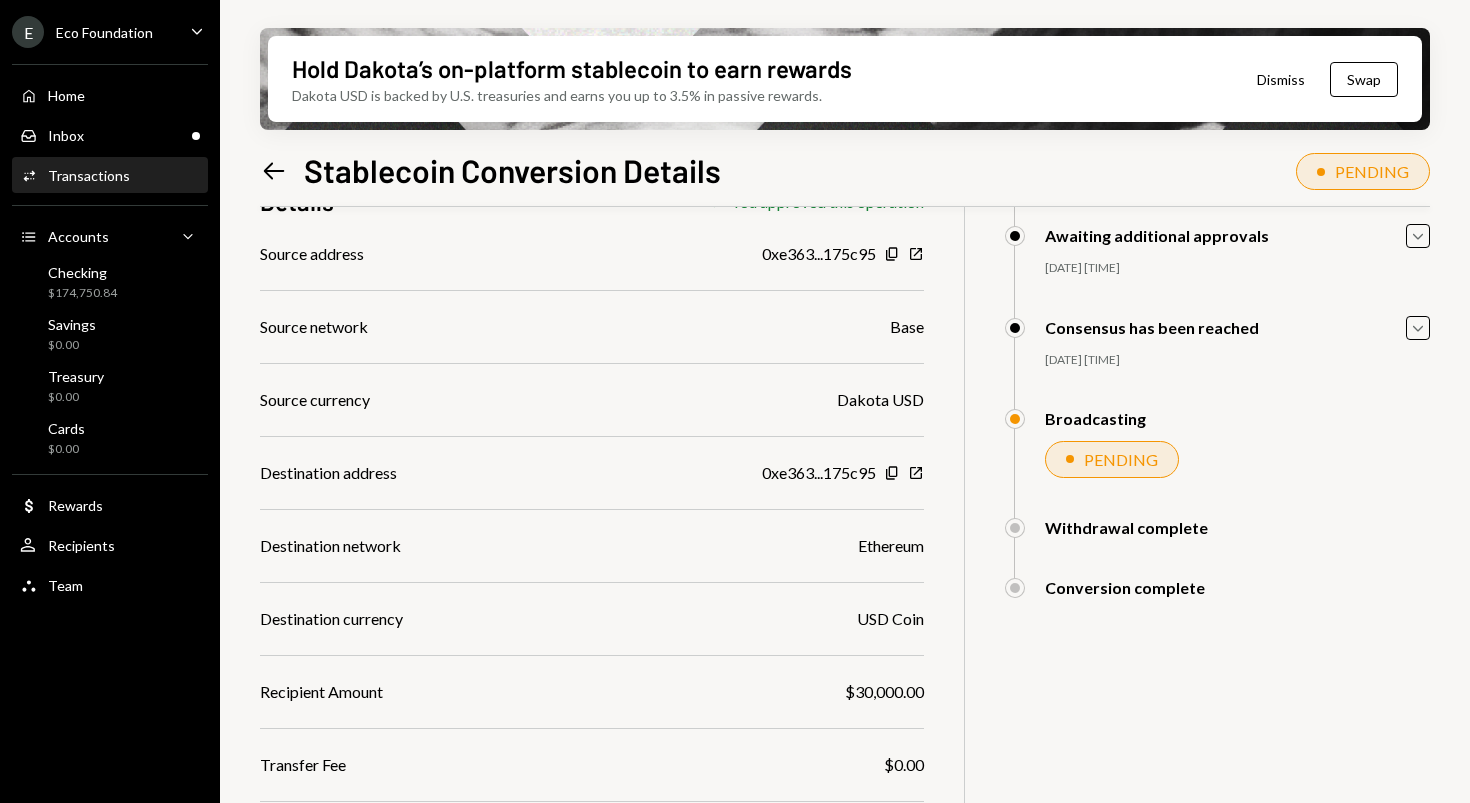 scroll, scrollTop: 0, scrollLeft: 0, axis: both 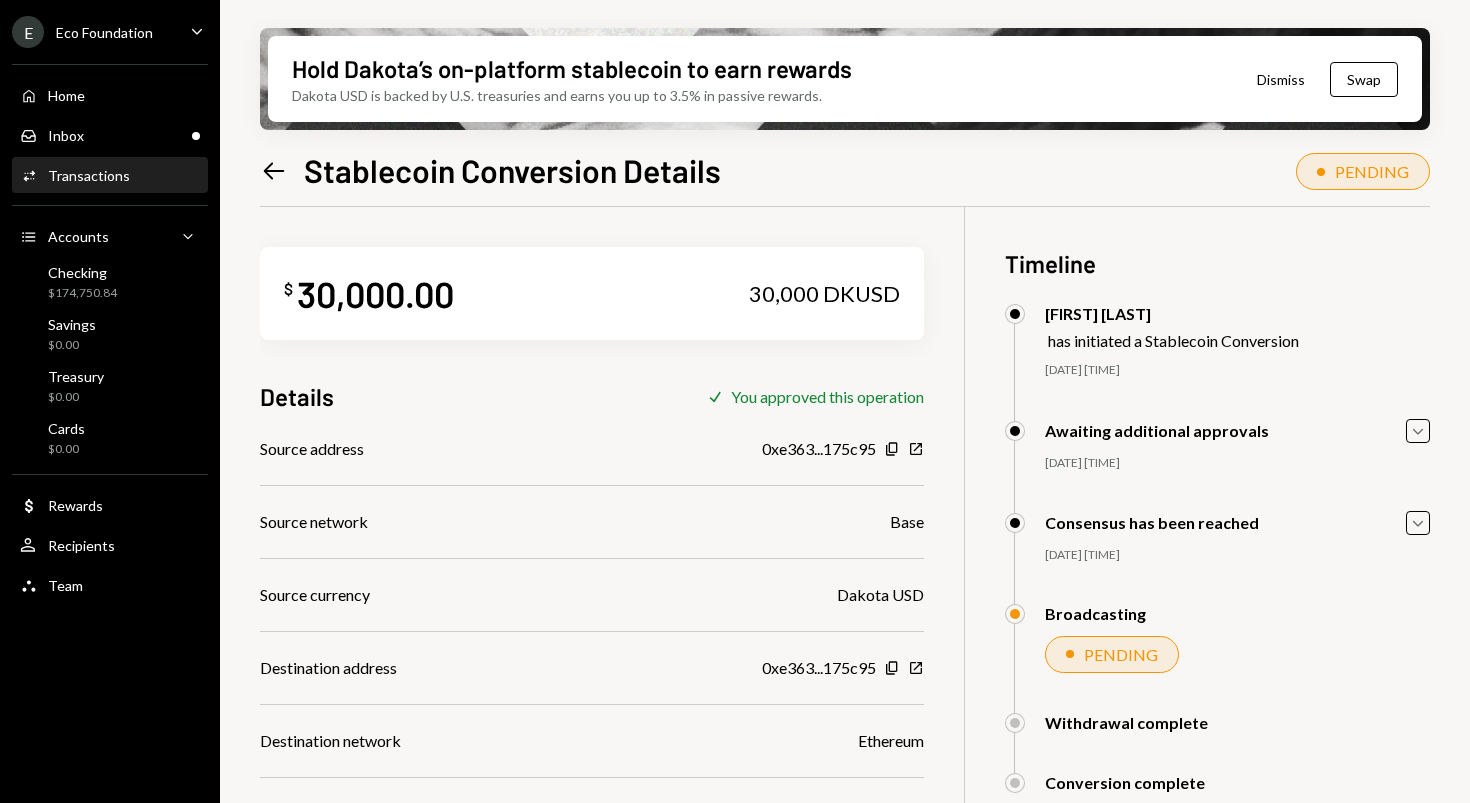 click on "Left Arrow" 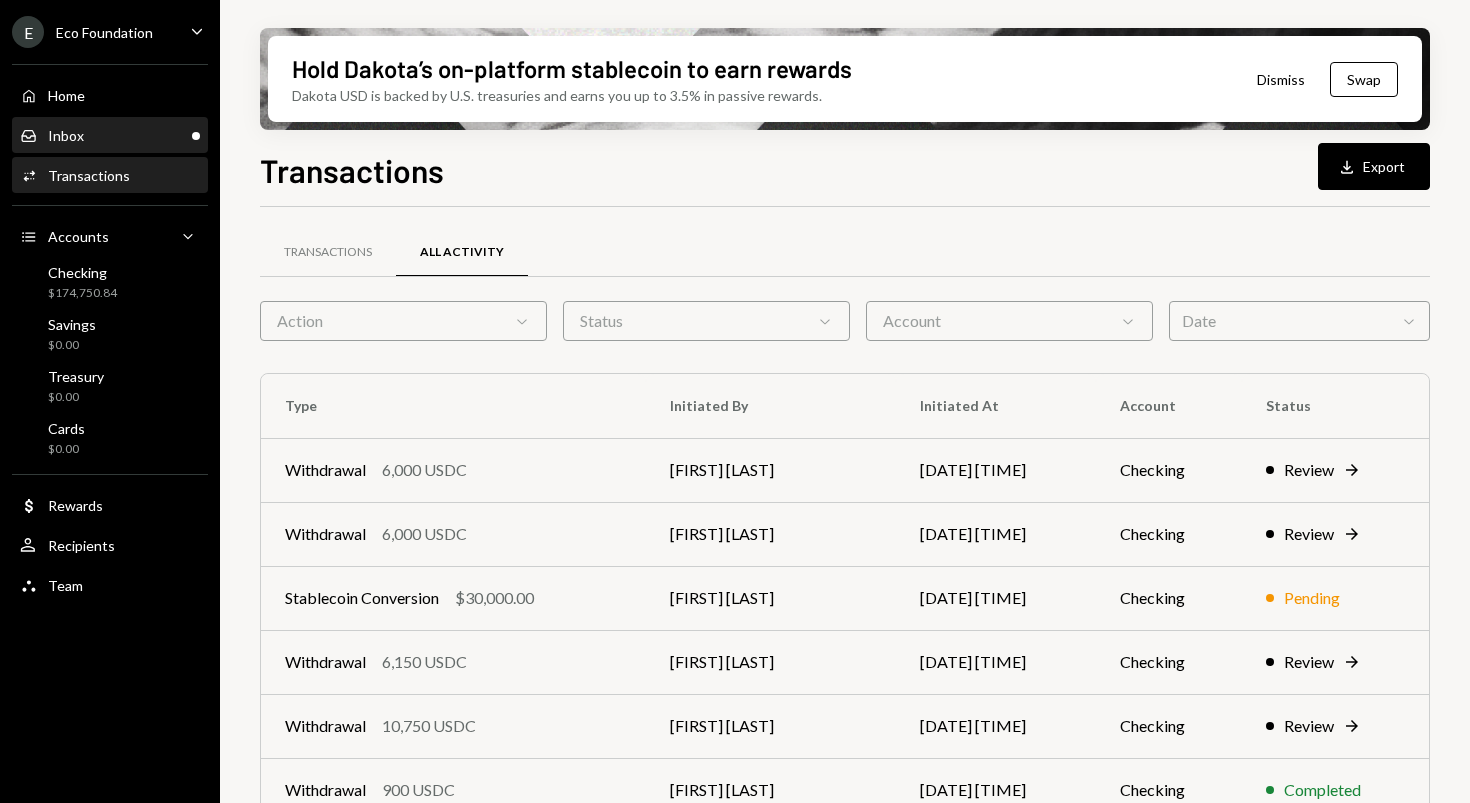 click on "Inbox Inbox" at bounding box center [110, 136] 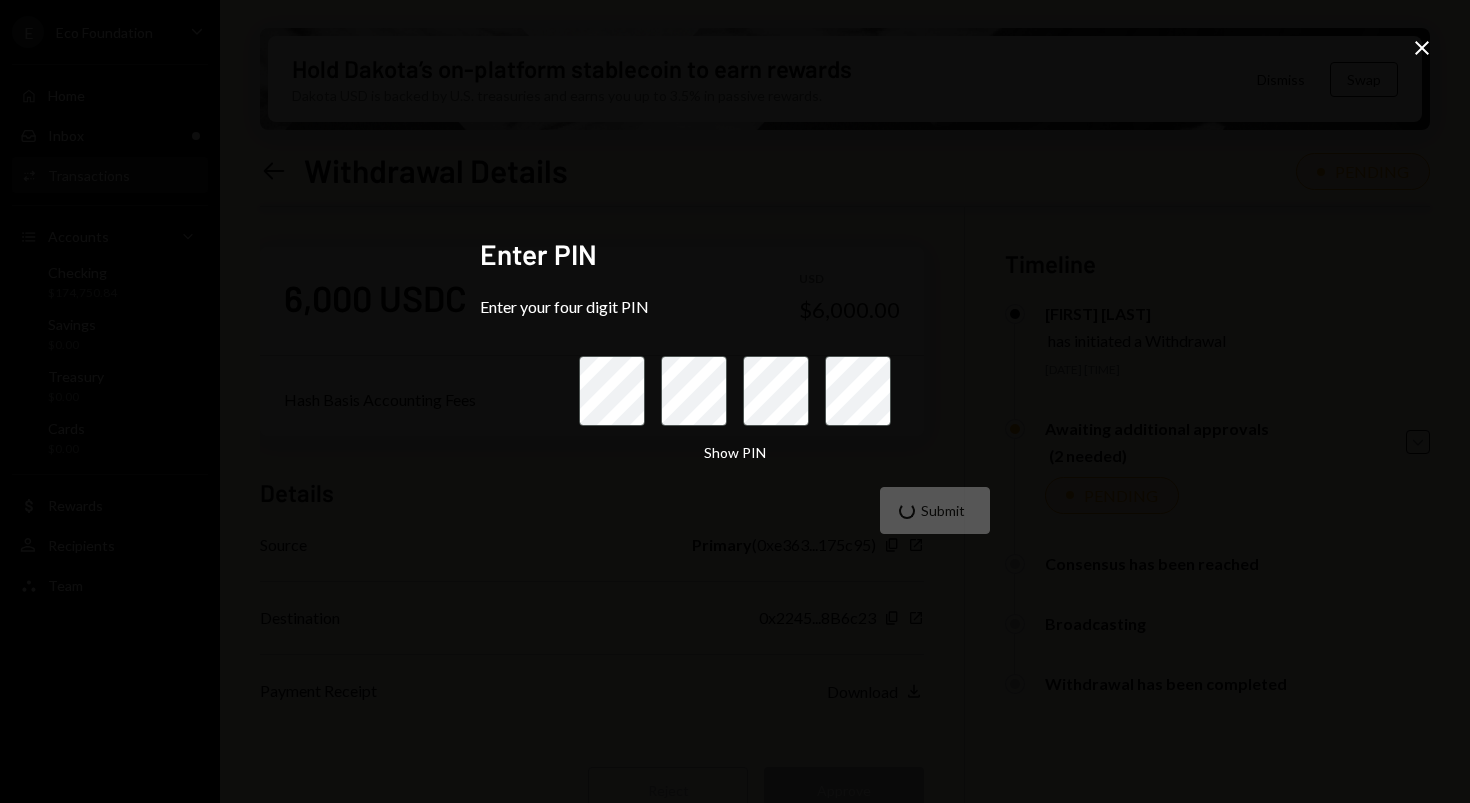 scroll, scrollTop: 0, scrollLeft: 0, axis: both 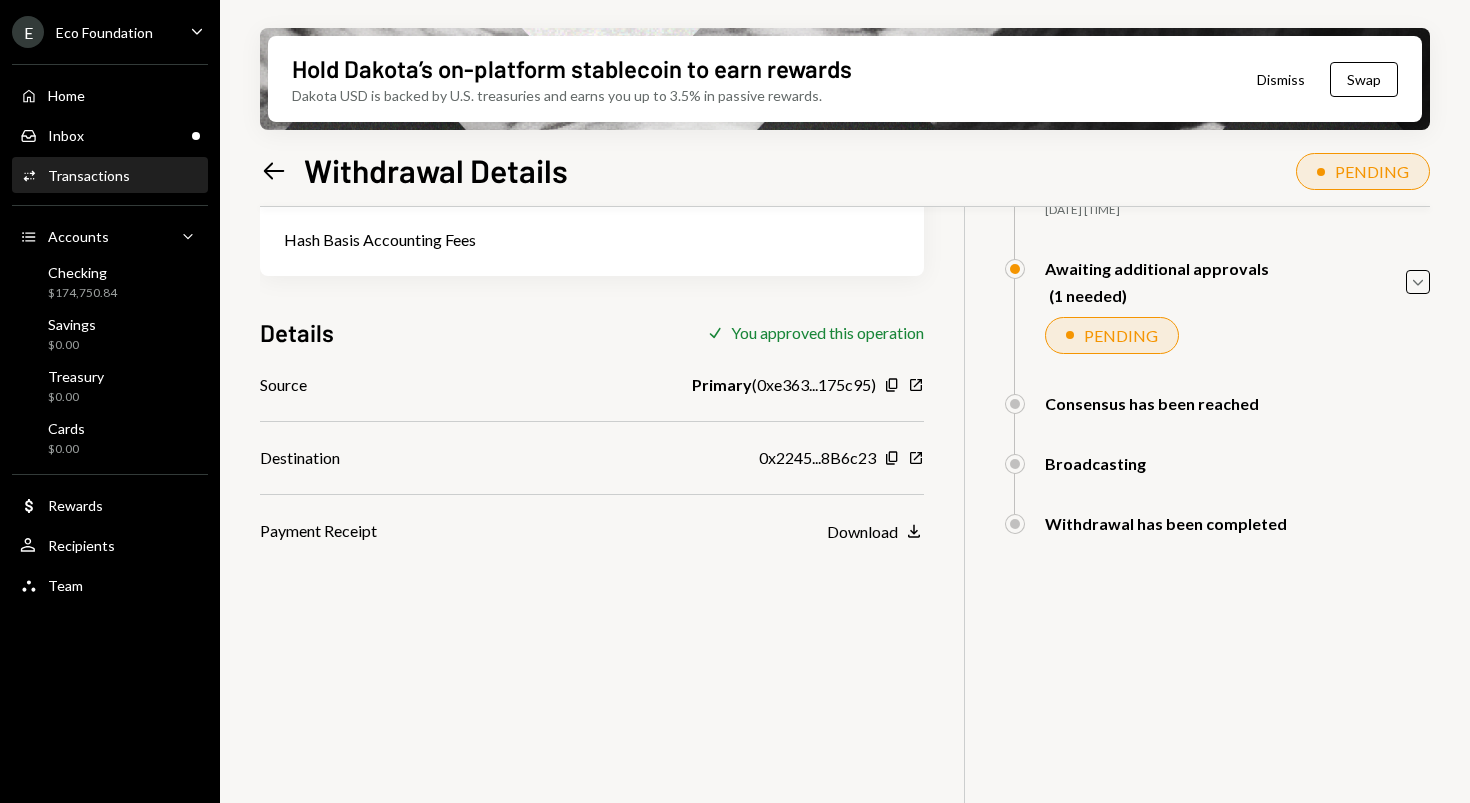 click on "Left Arrow" 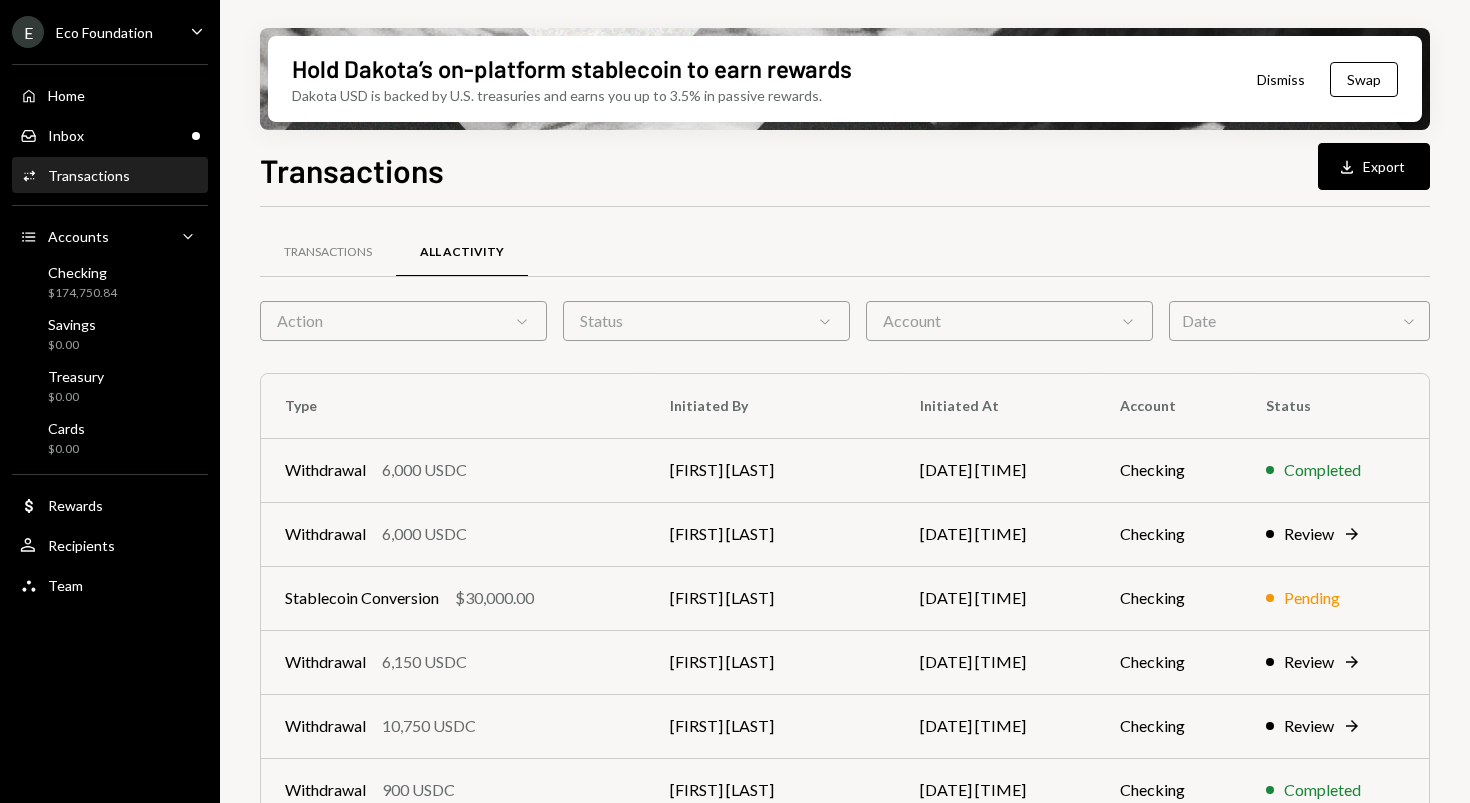 scroll, scrollTop: 336, scrollLeft: 0, axis: vertical 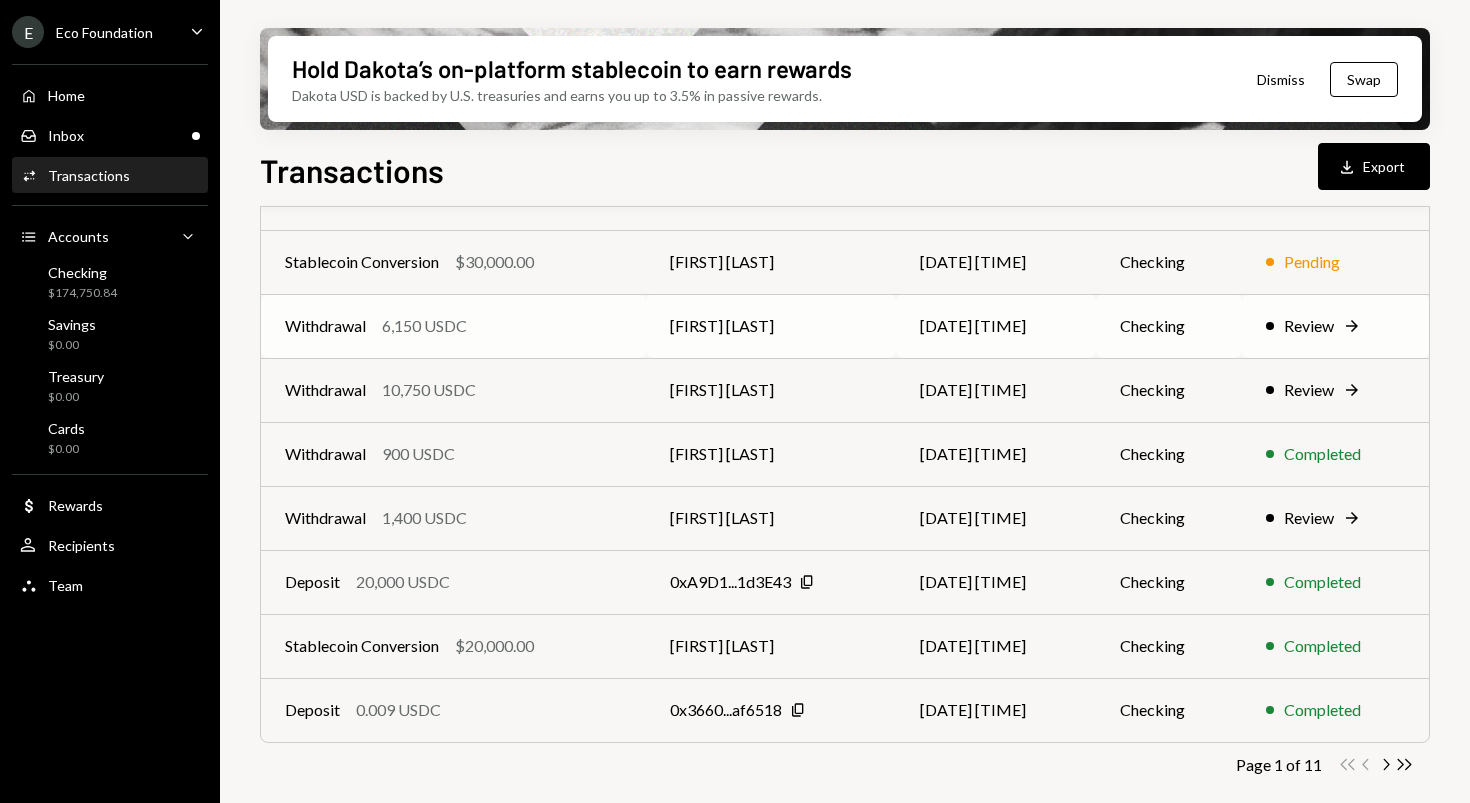 click on "Review" at bounding box center [1309, 326] 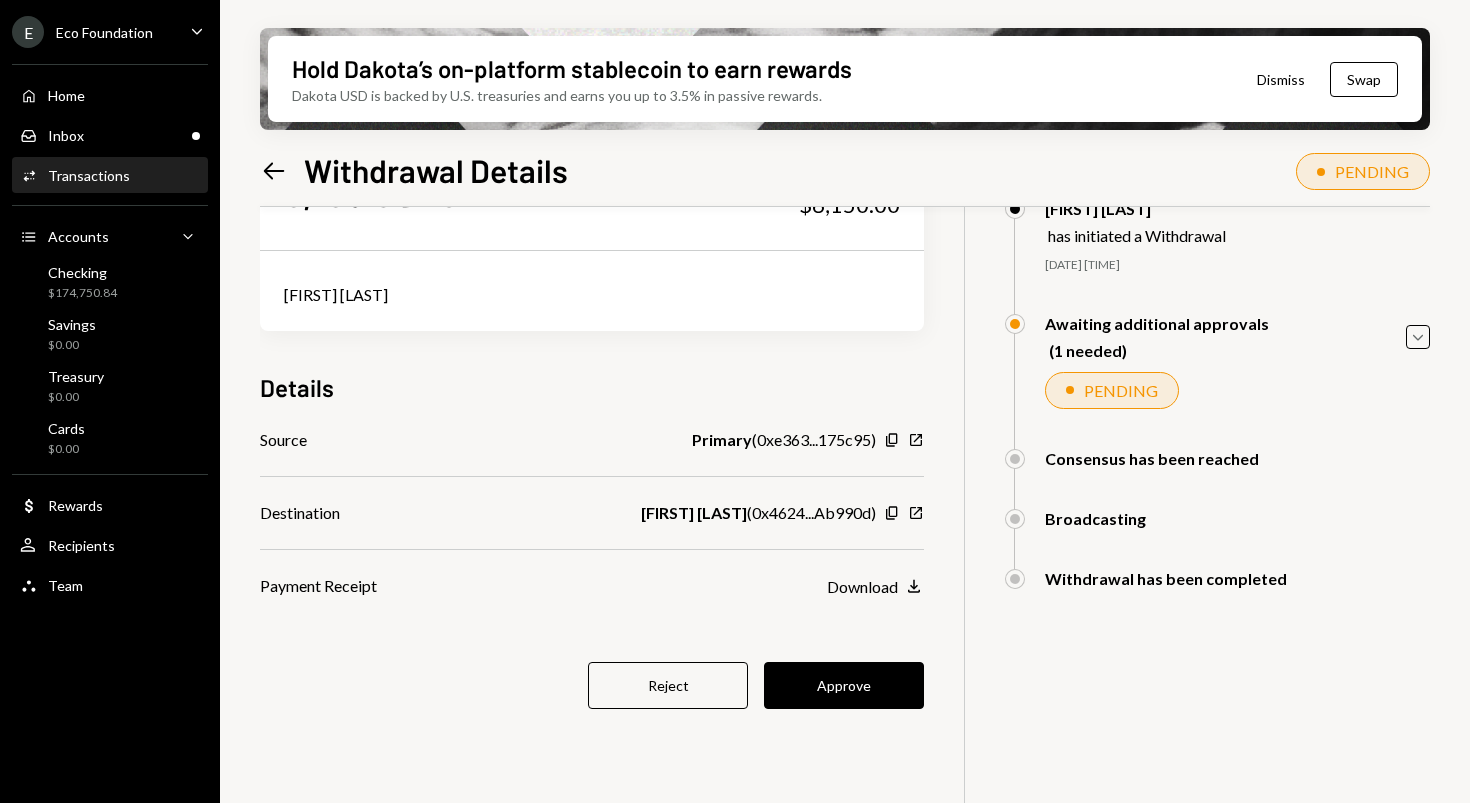 scroll, scrollTop: 160, scrollLeft: 0, axis: vertical 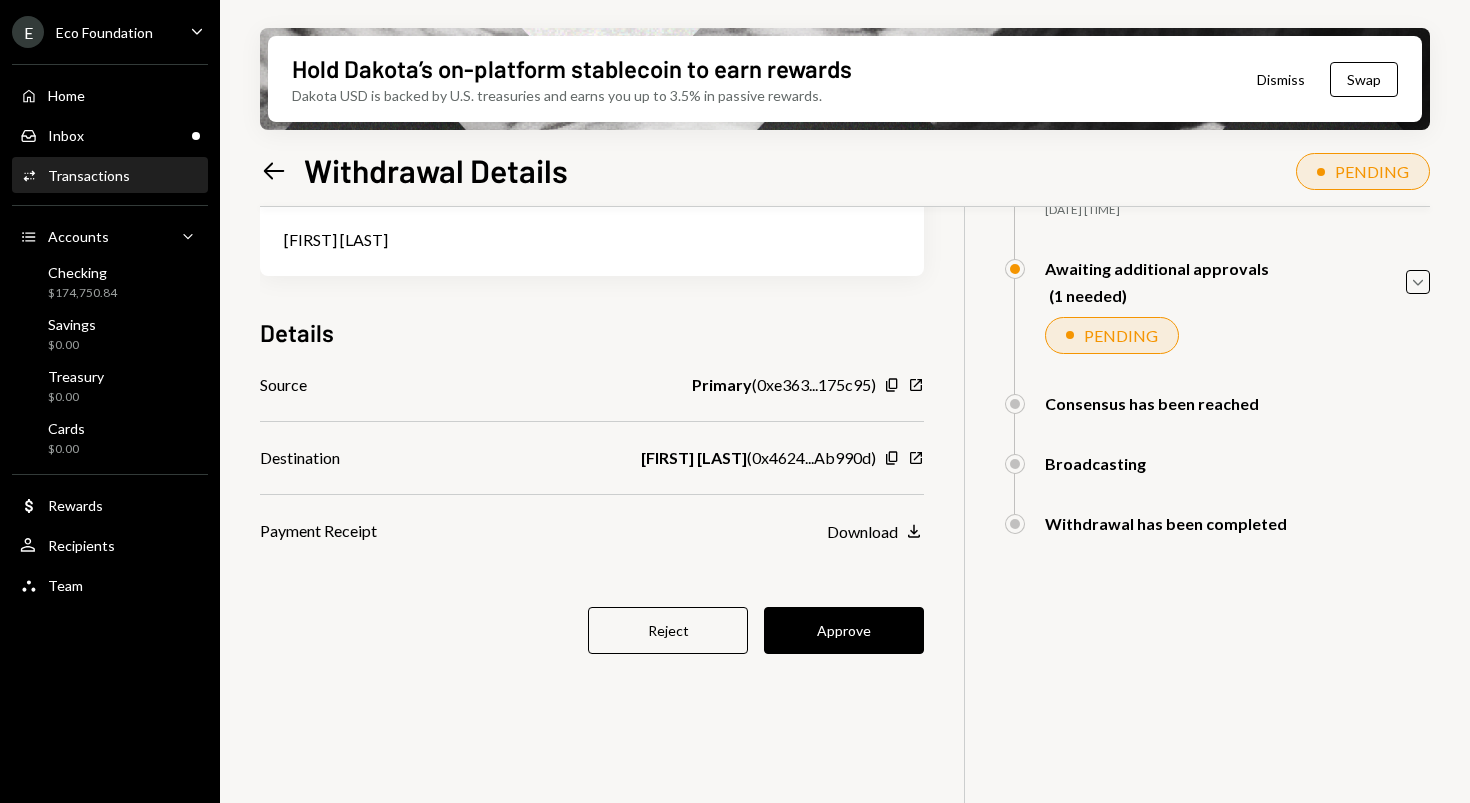 click on "Approve" at bounding box center [844, 630] 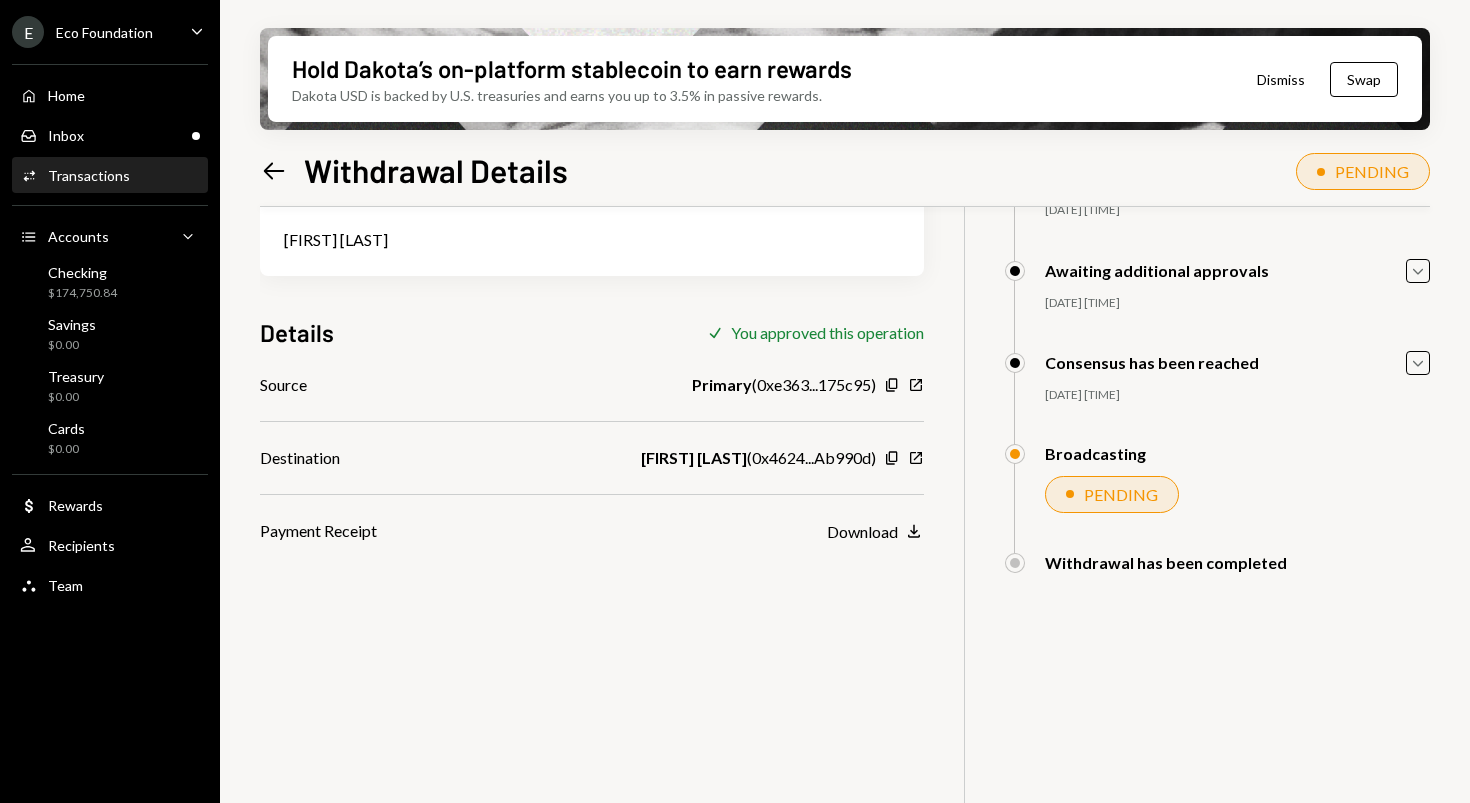 click on "Left Arrow" 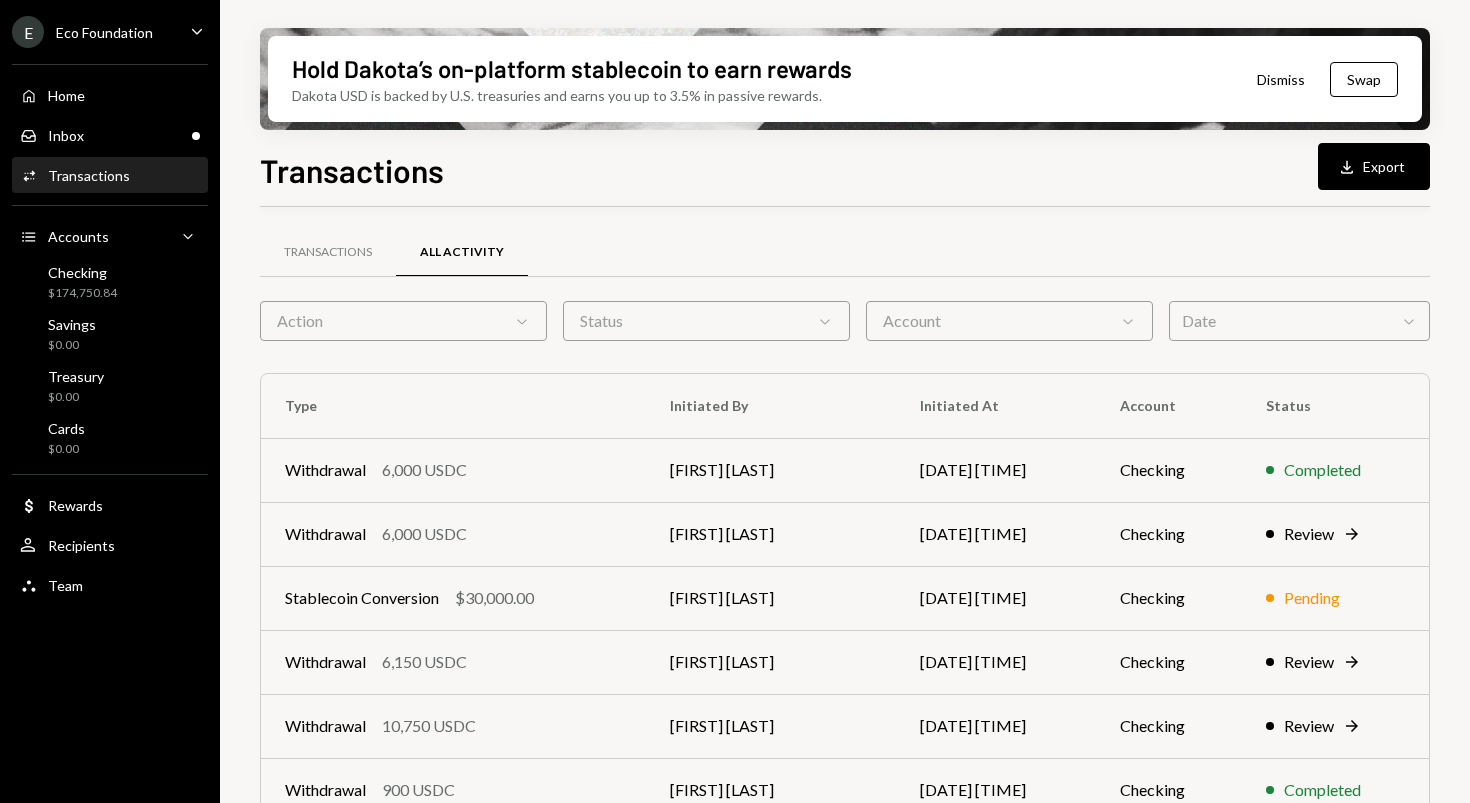 scroll, scrollTop: 216, scrollLeft: 0, axis: vertical 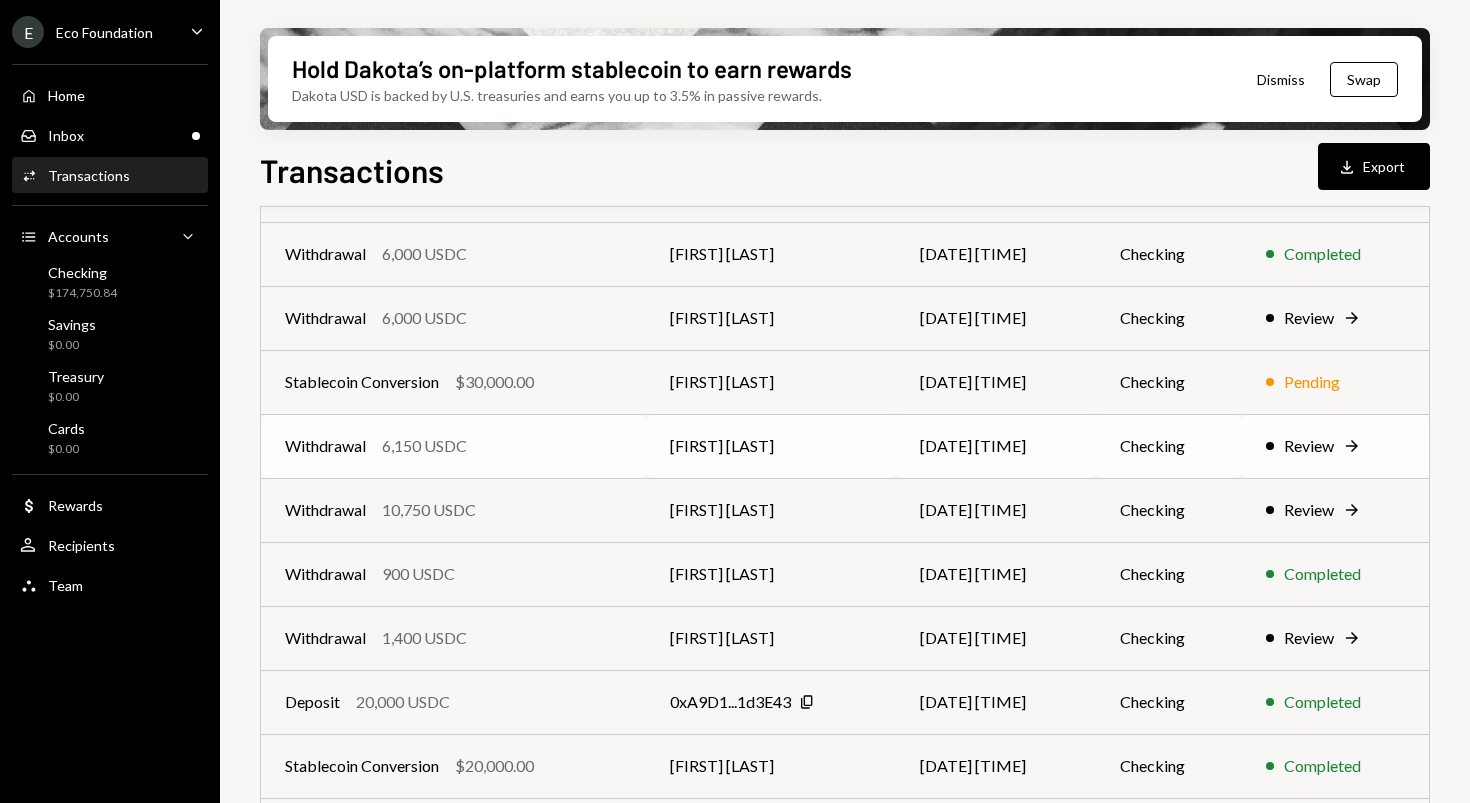 click on "Review" at bounding box center (1309, 446) 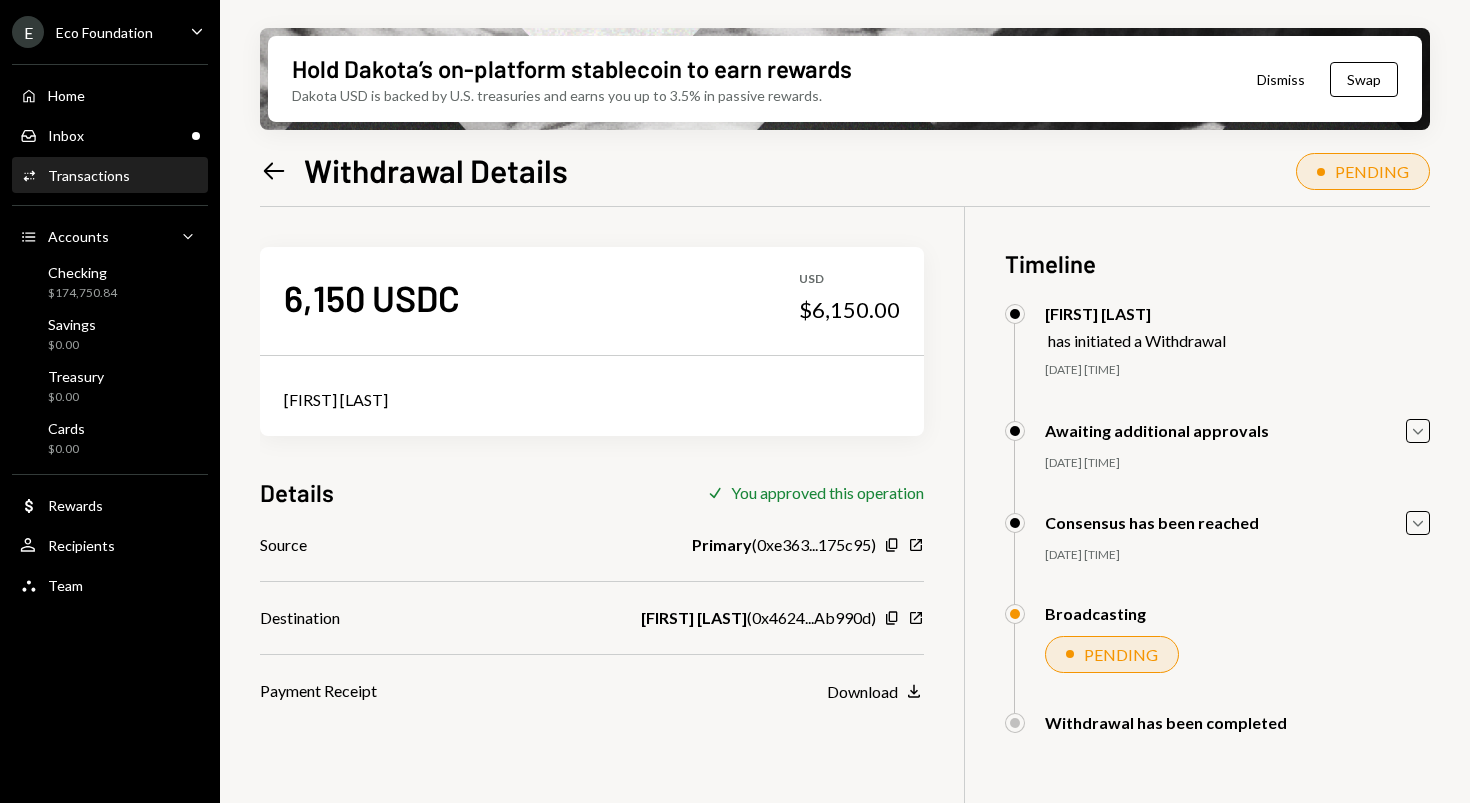 scroll, scrollTop: 160, scrollLeft: 0, axis: vertical 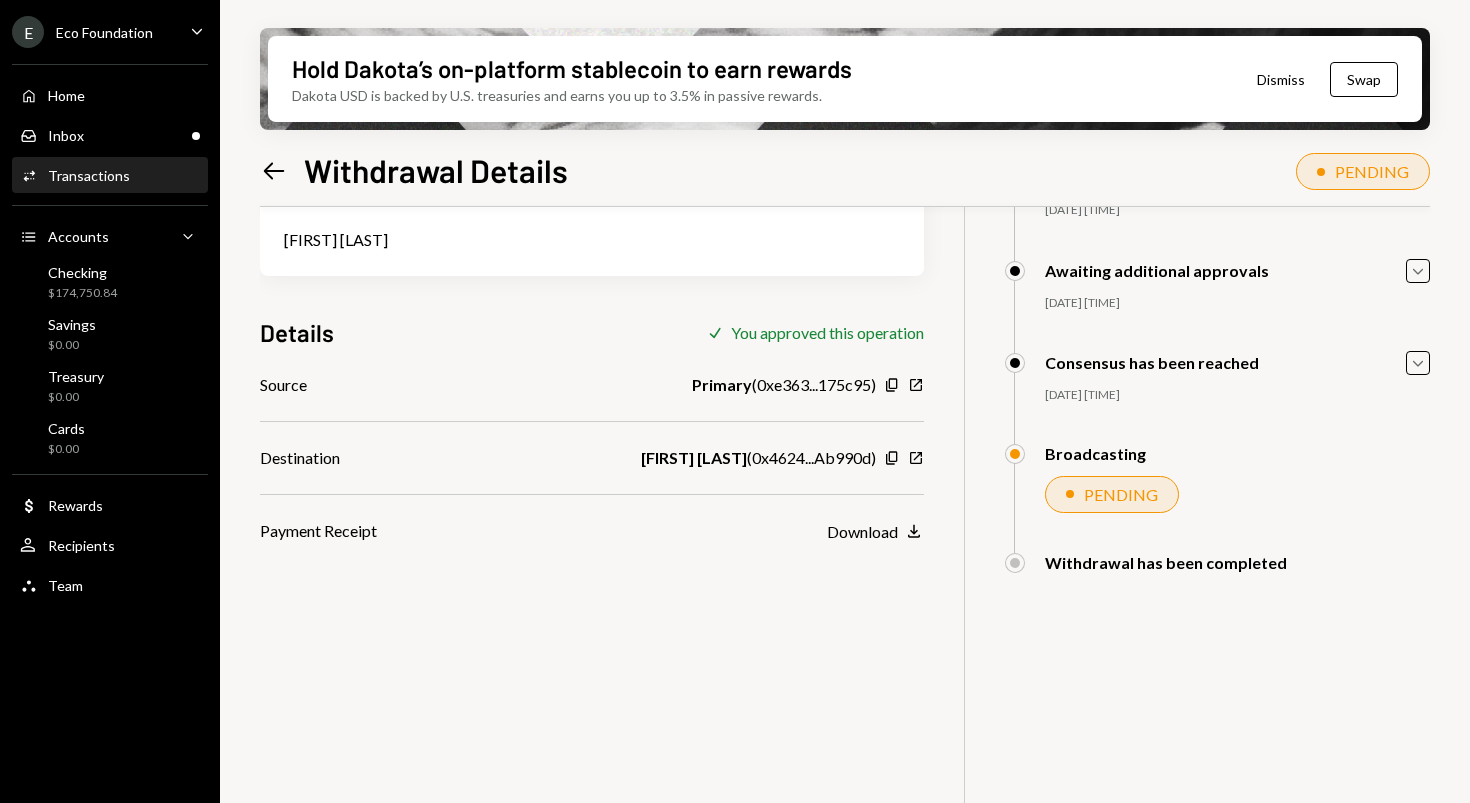 click on "Left Arrow" 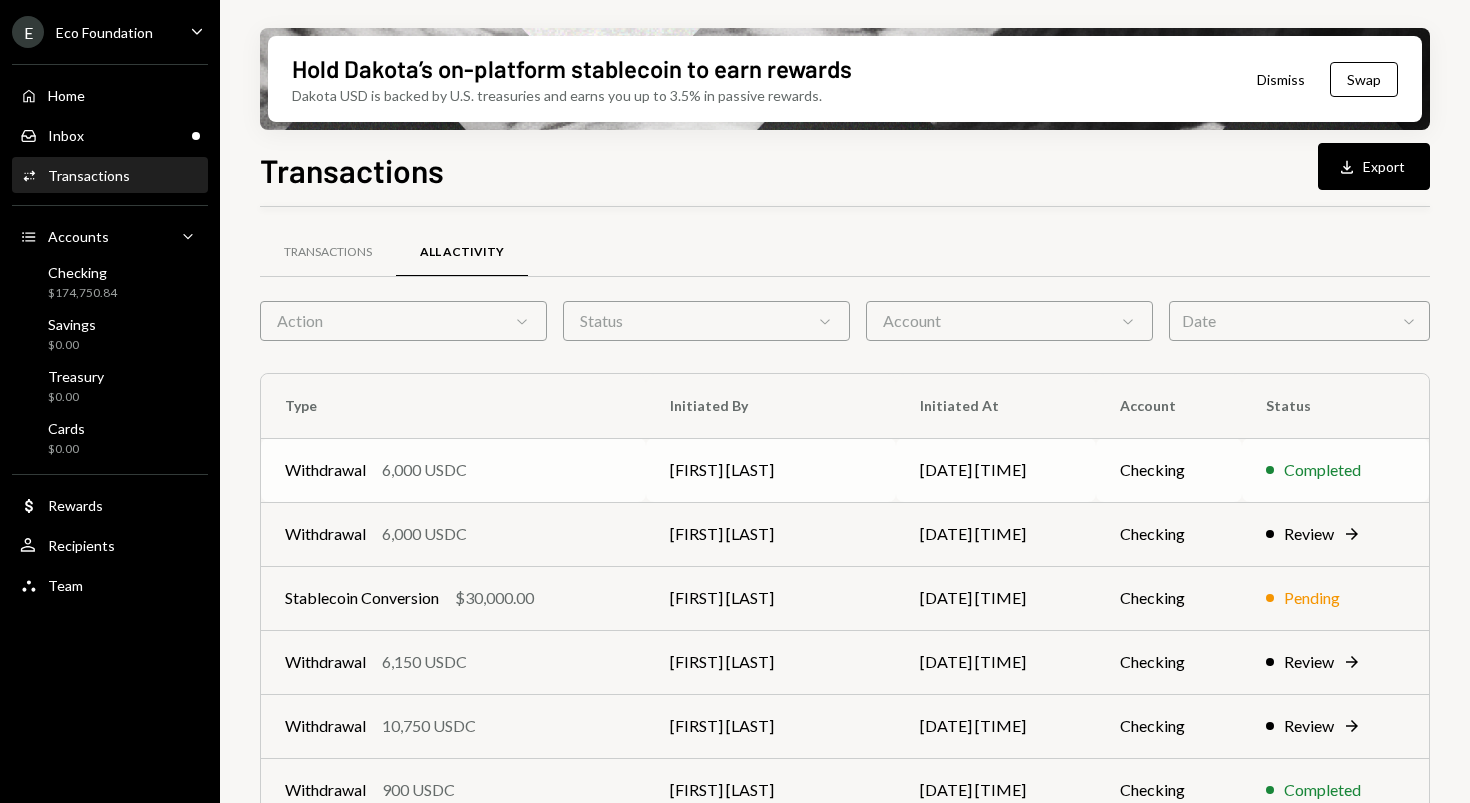 scroll, scrollTop: 130, scrollLeft: 0, axis: vertical 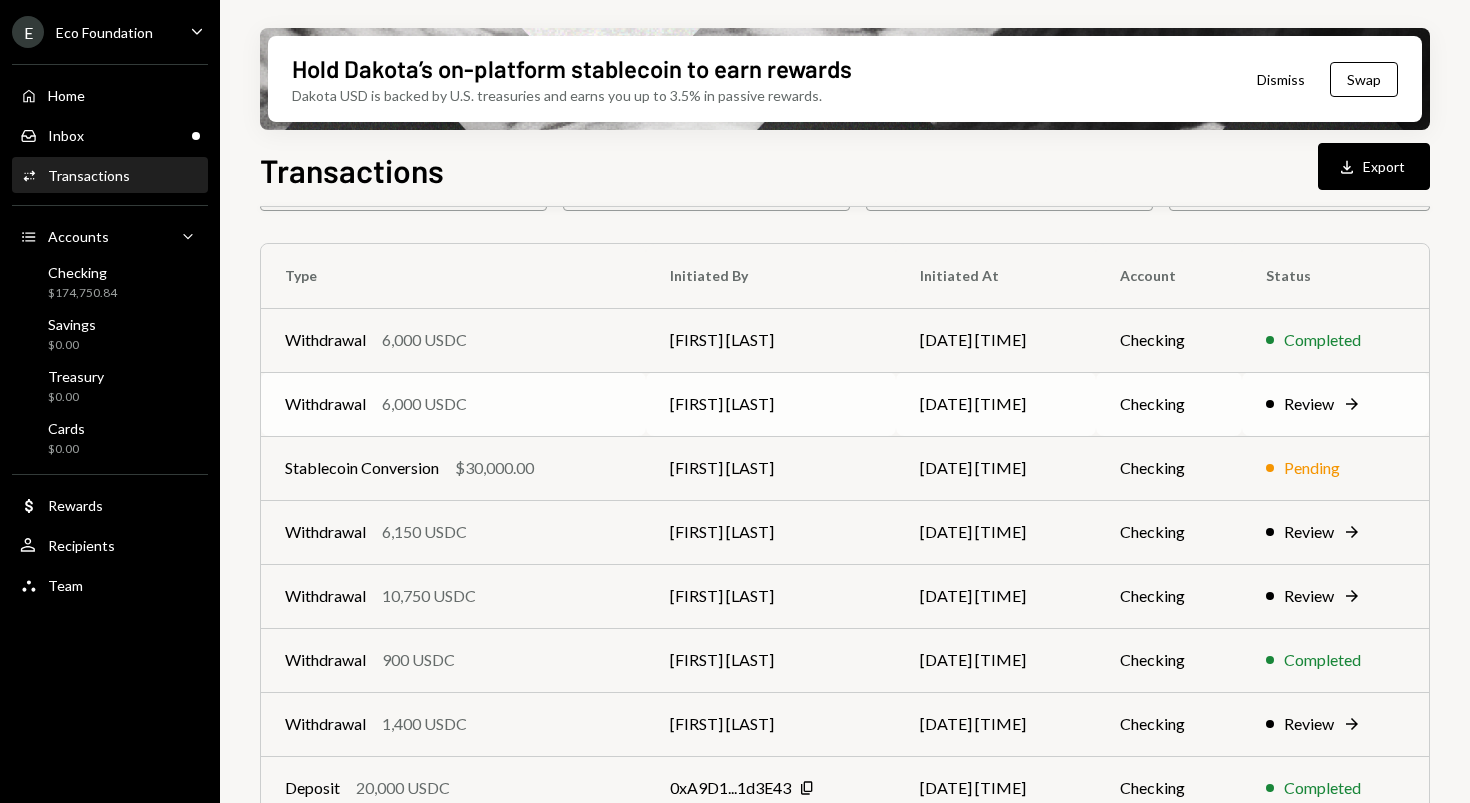 click on "[FIRST] [LAST]" at bounding box center [771, 404] 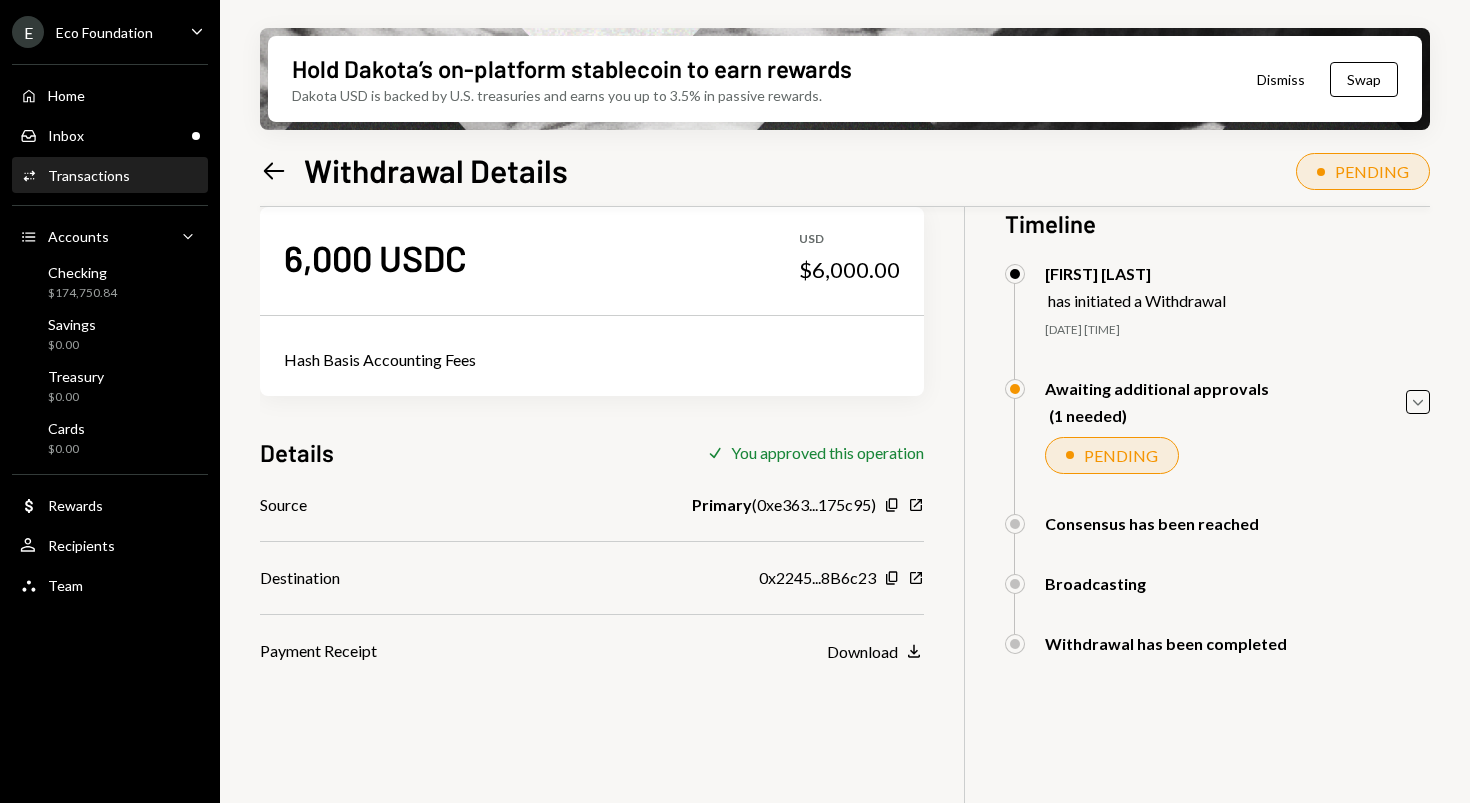 scroll, scrollTop: 80, scrollLeft: 0, axis: vertical 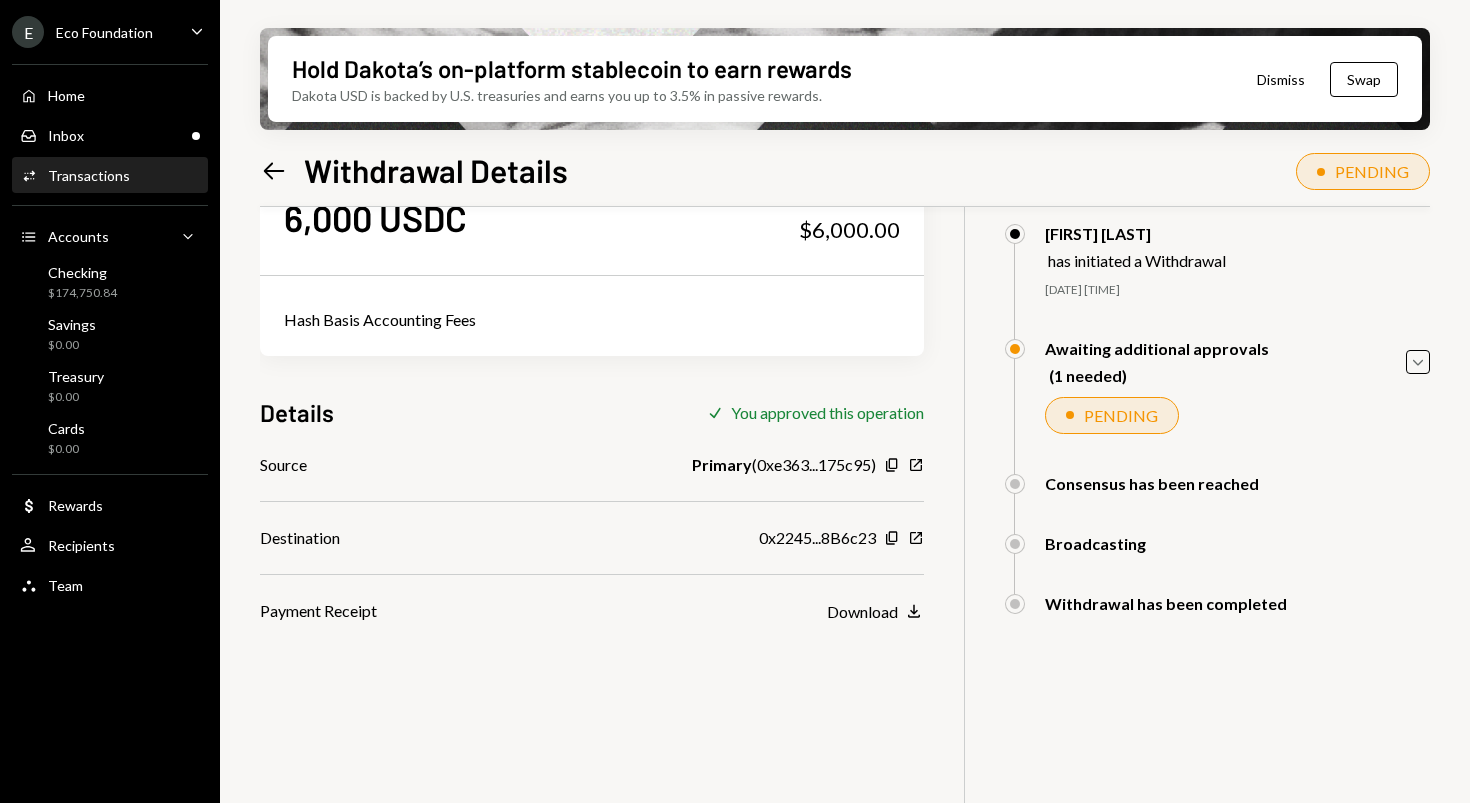 click on "Left Arrow" 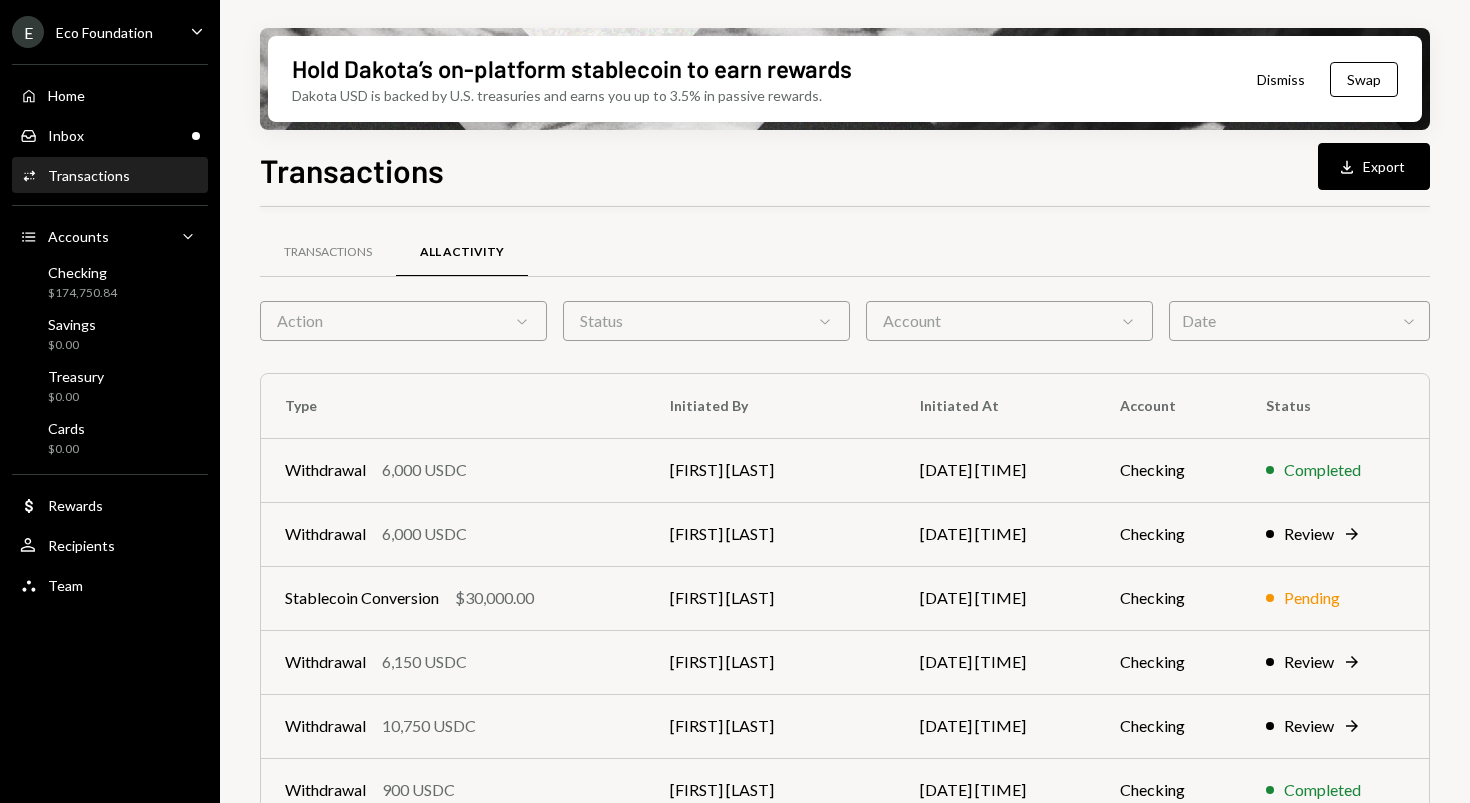 scroll, scrollTop: 200, scrollLeft: 0, axis: vertical 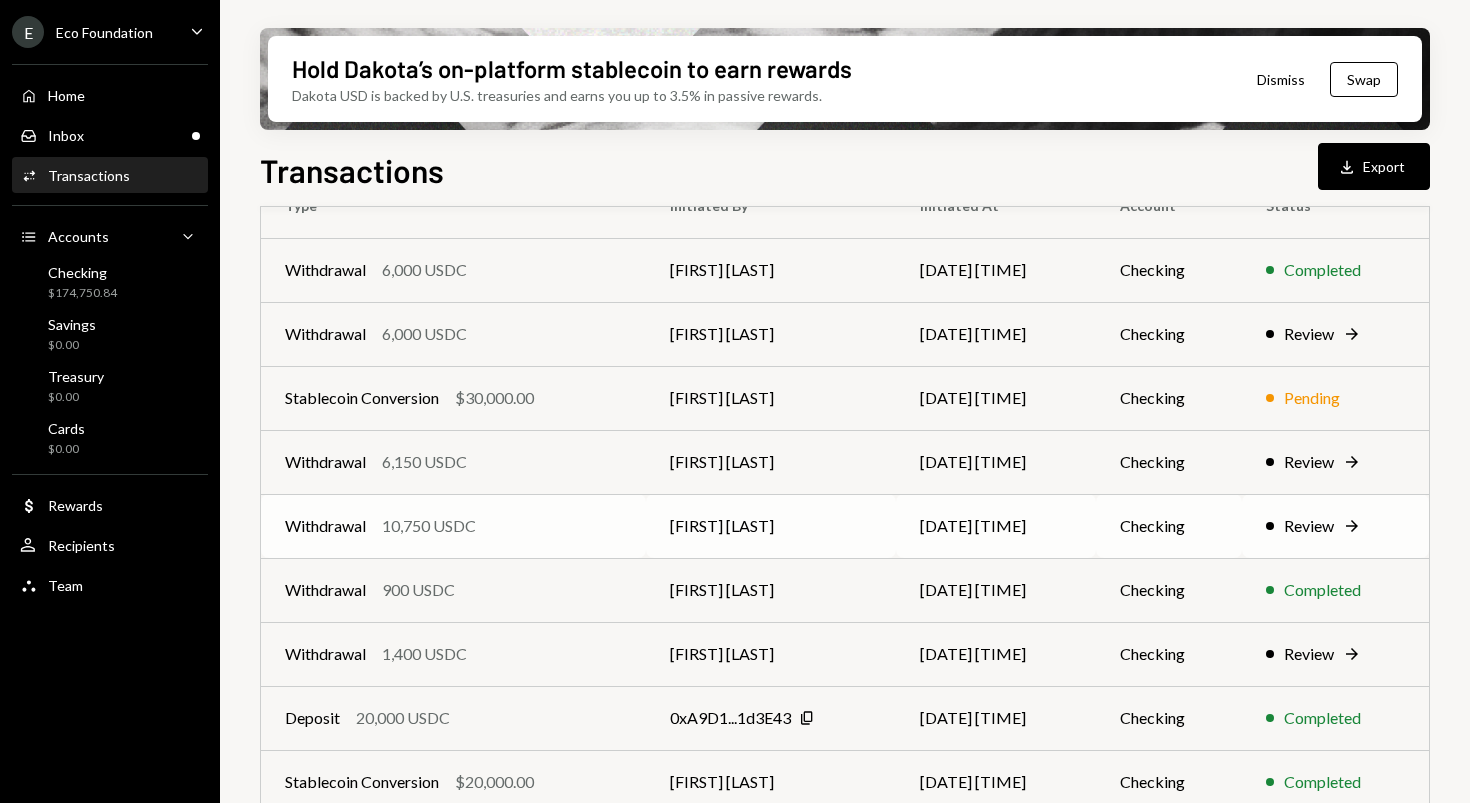 click on "Withdrawal 10,750  USDC" at bounding box center [453, 526] 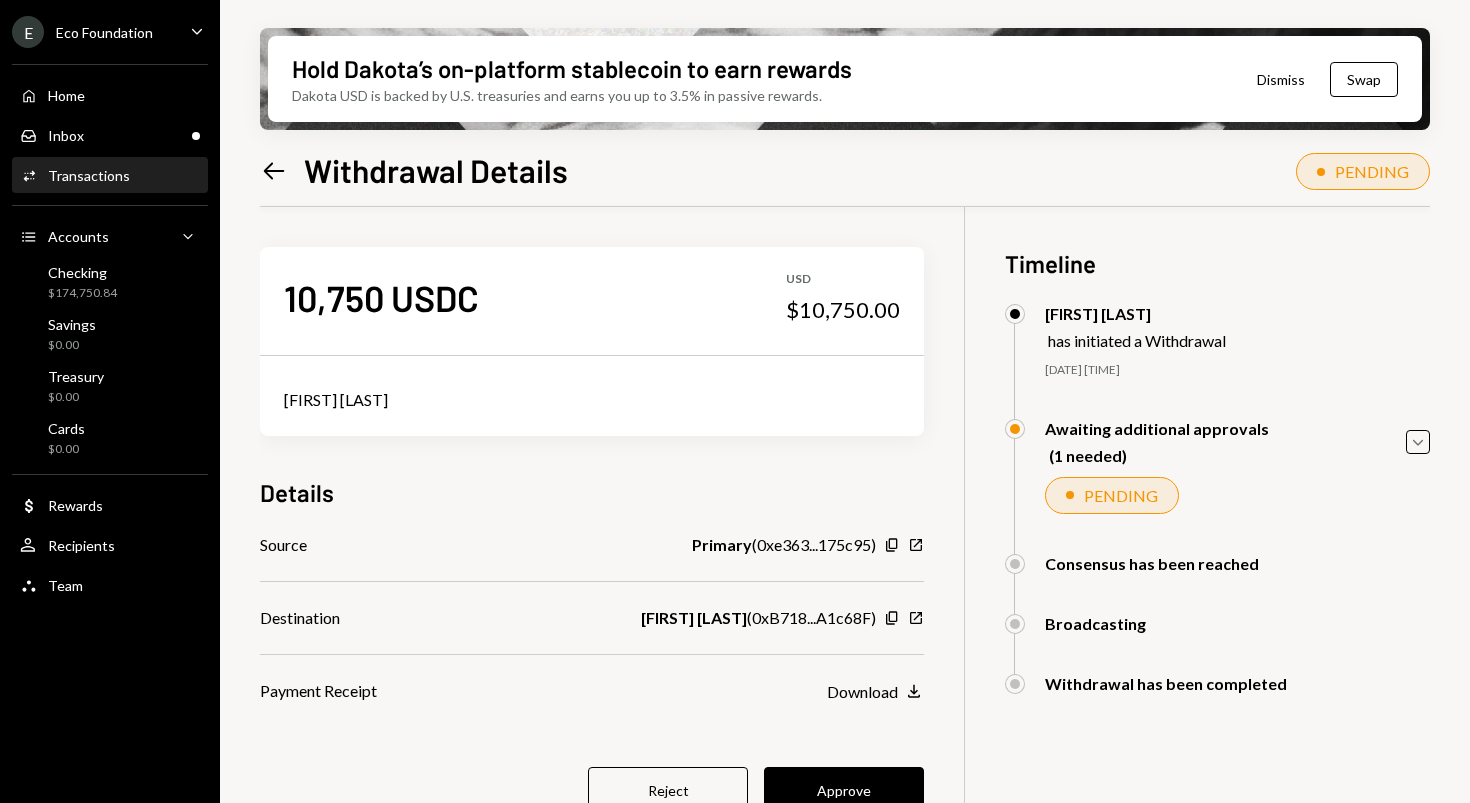 scroll, scrollTop: 160, scrollLeft: 0, axis: vertical 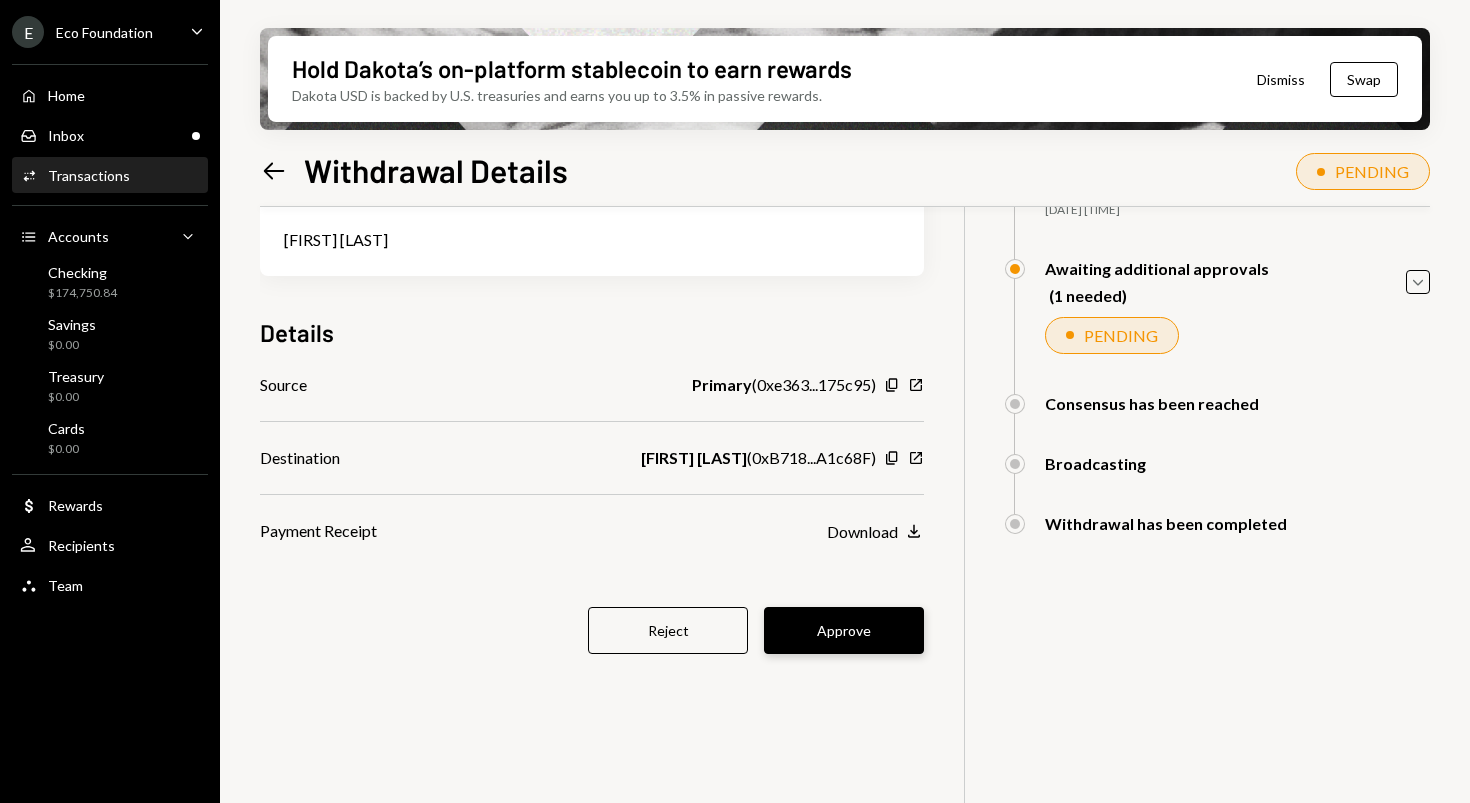 click on "Approve" at bounding box center (844, 630) 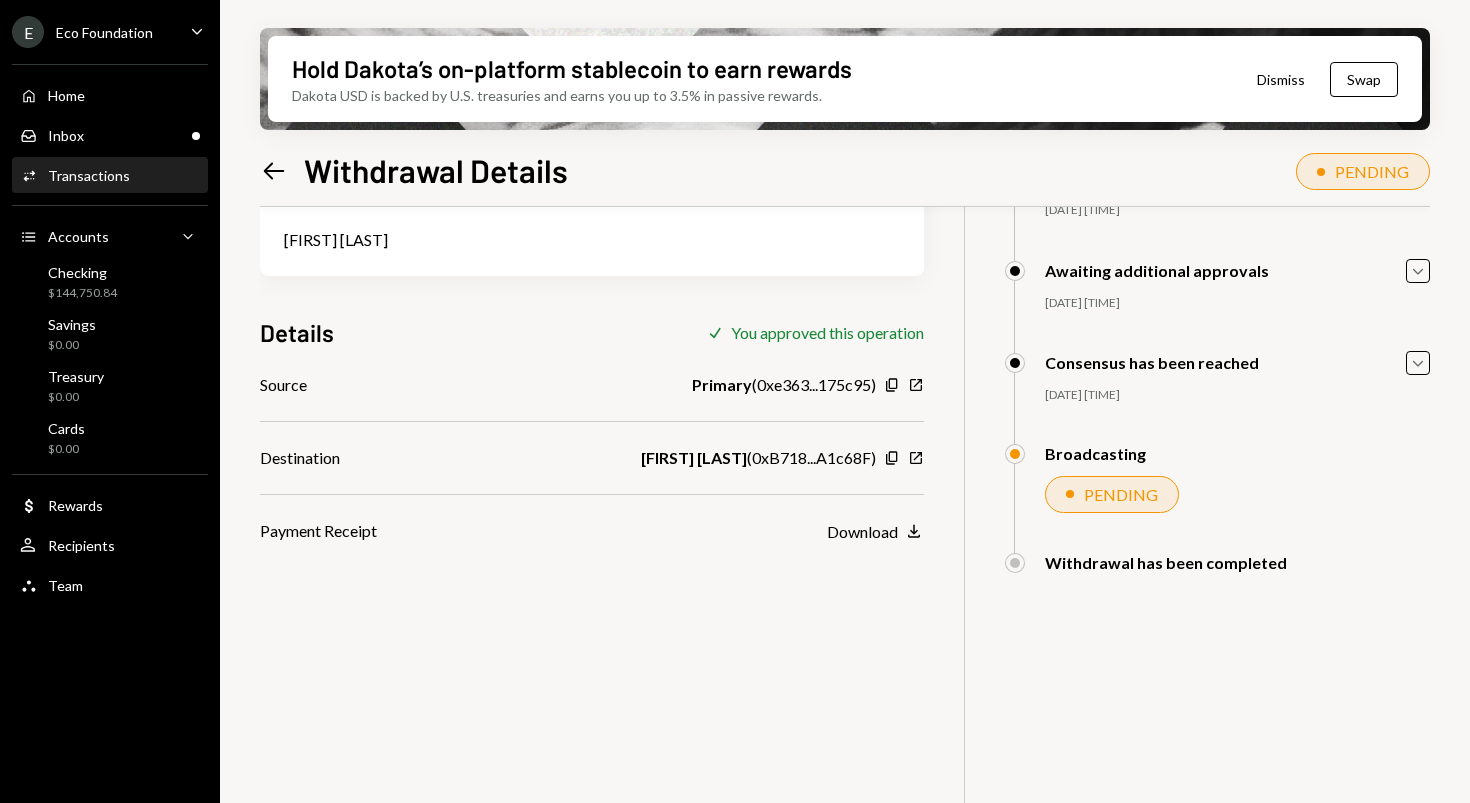 click 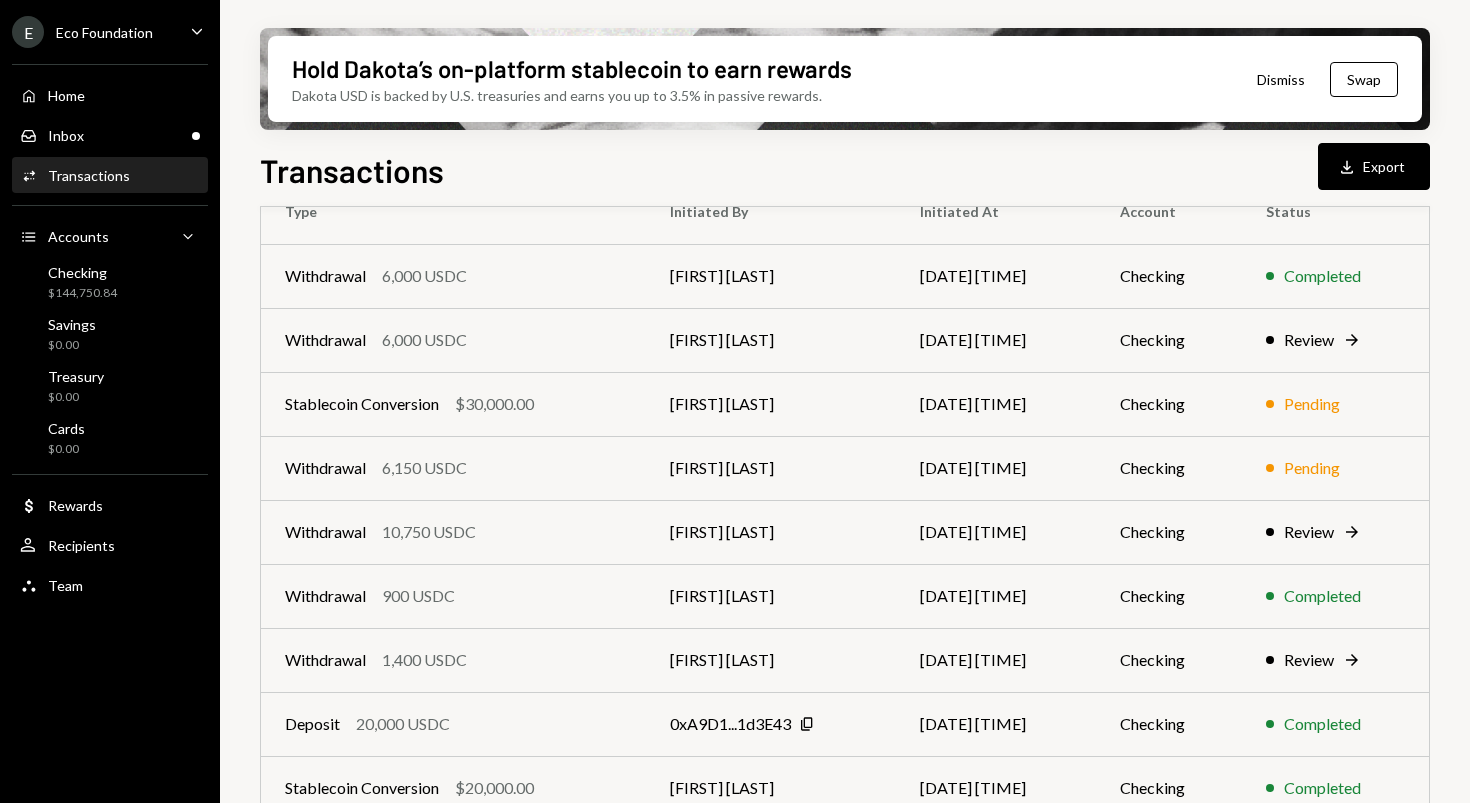 scroll, scrollTop: 280, scrollLeft: 0, axis: vertical 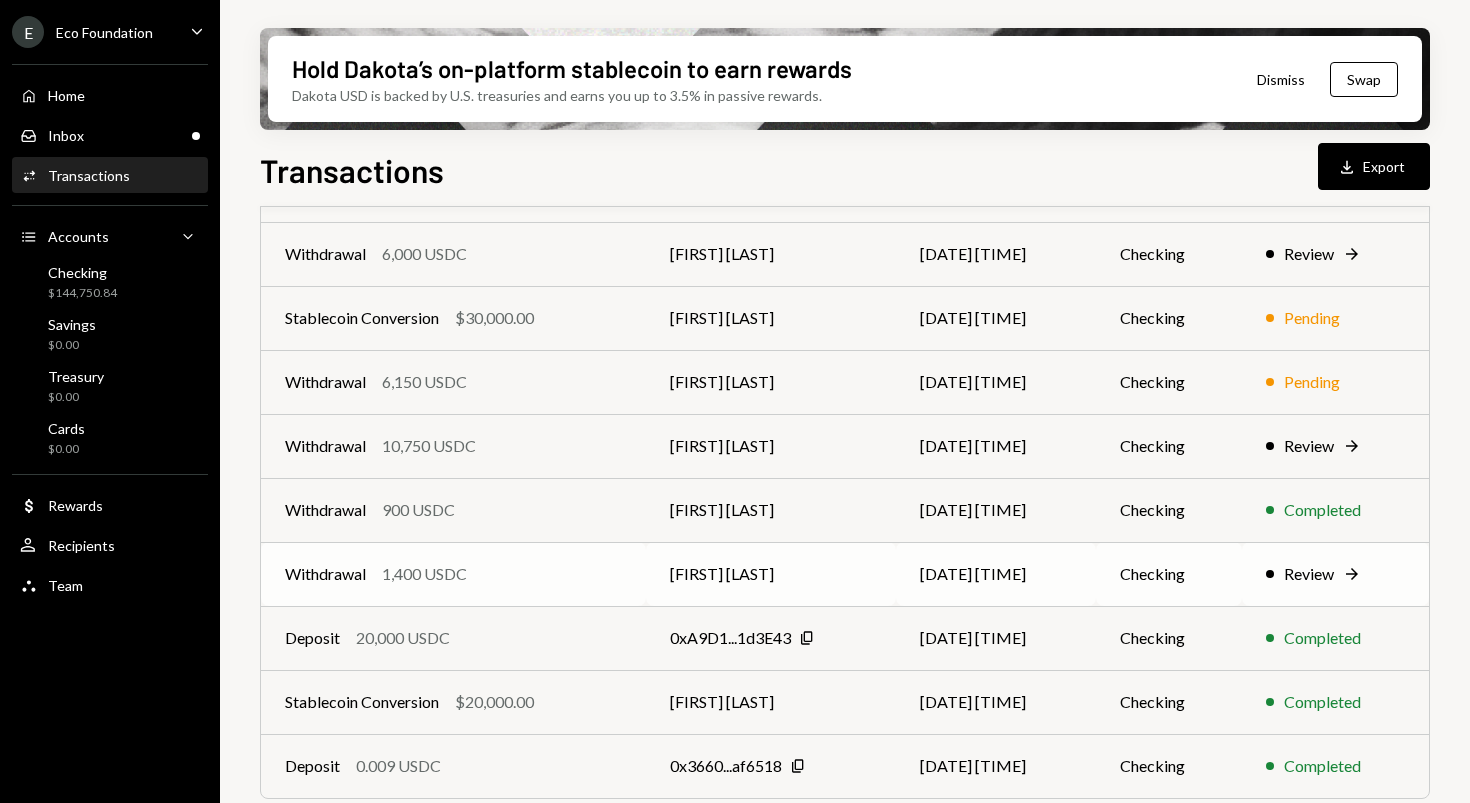 click on "1,400  USDC" at bounding box center [424, 574] 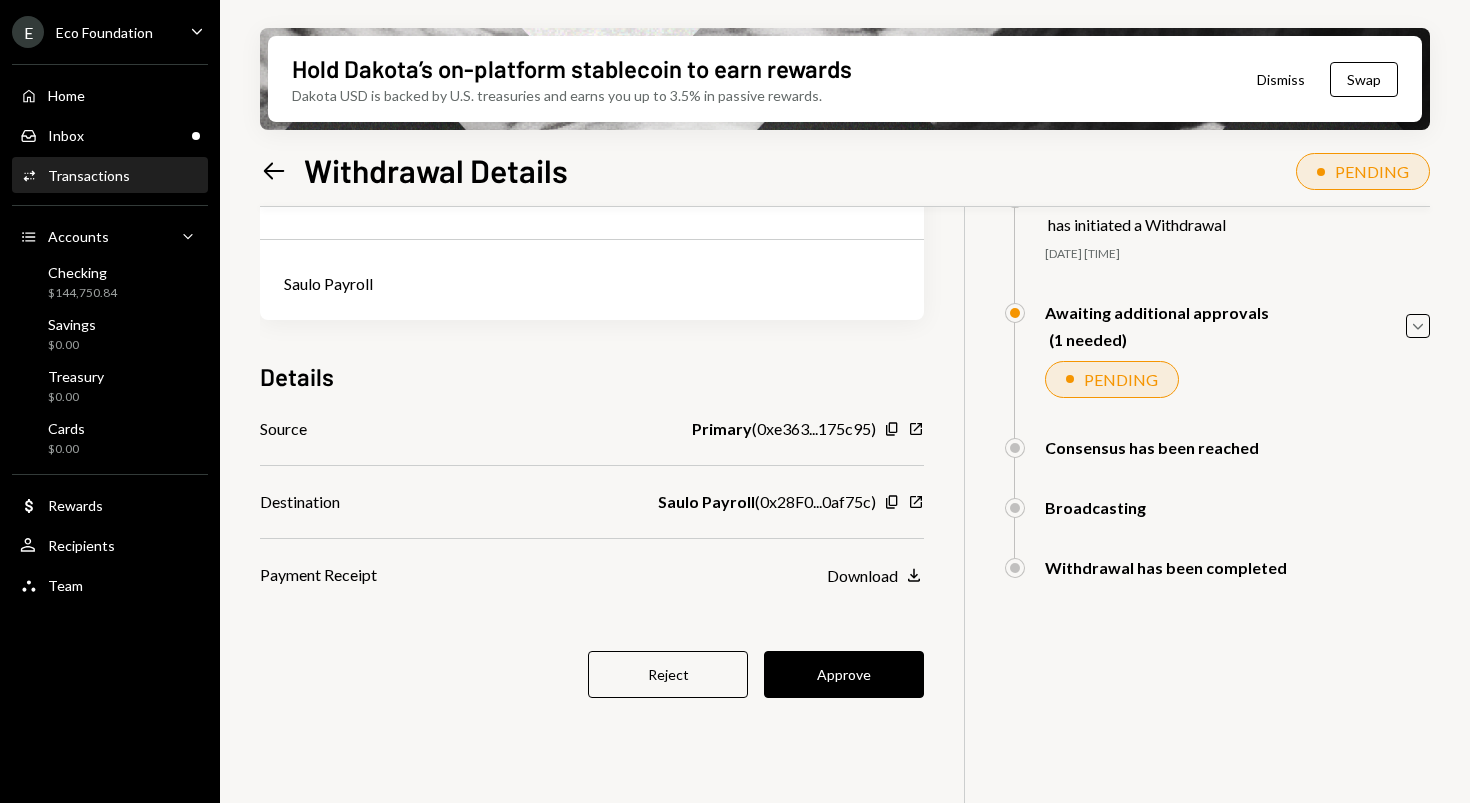 scroll, scrollTop: 160, scrollLeft: 0, axis: vertical 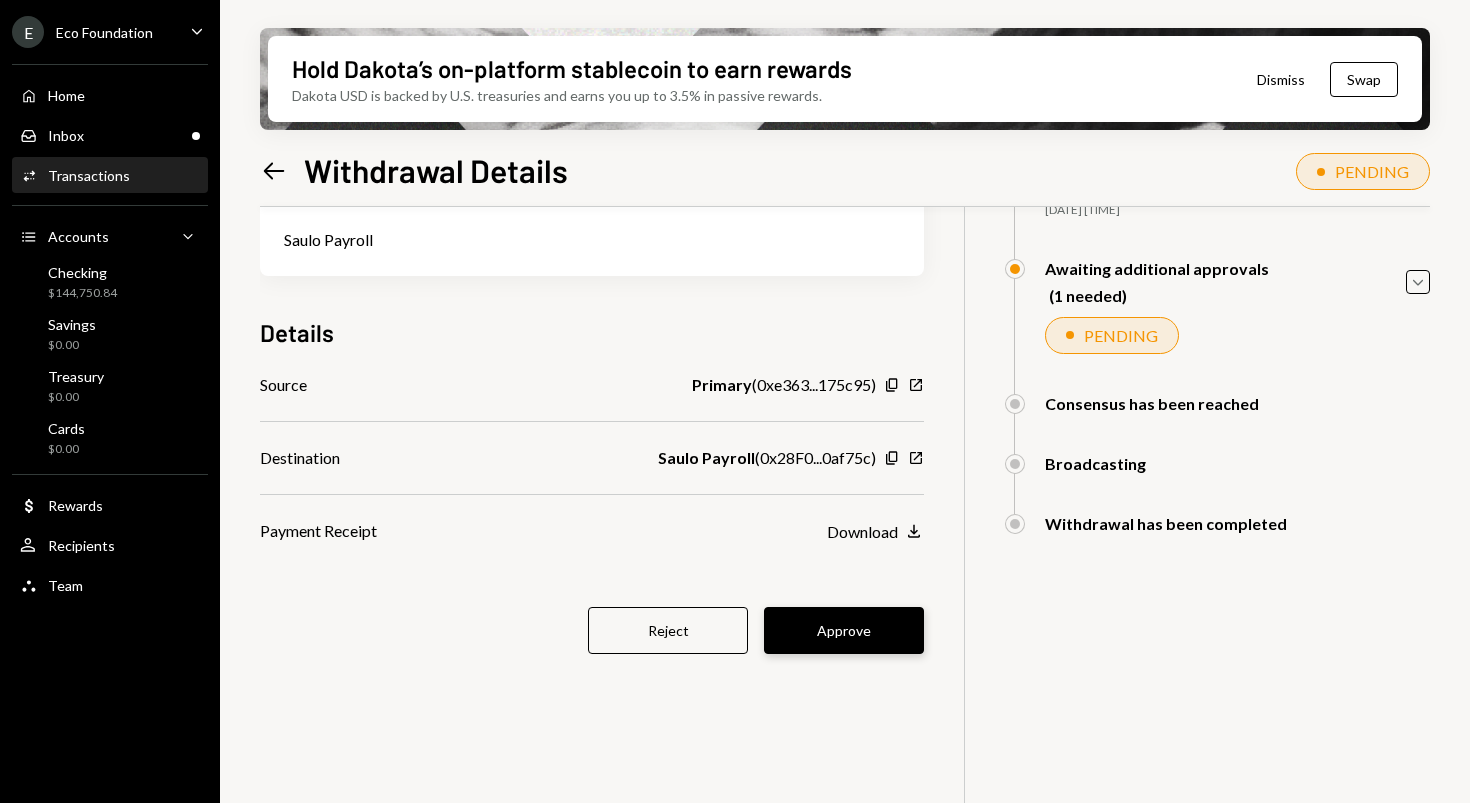 click on "Approve" at bounding box center (844, 630) 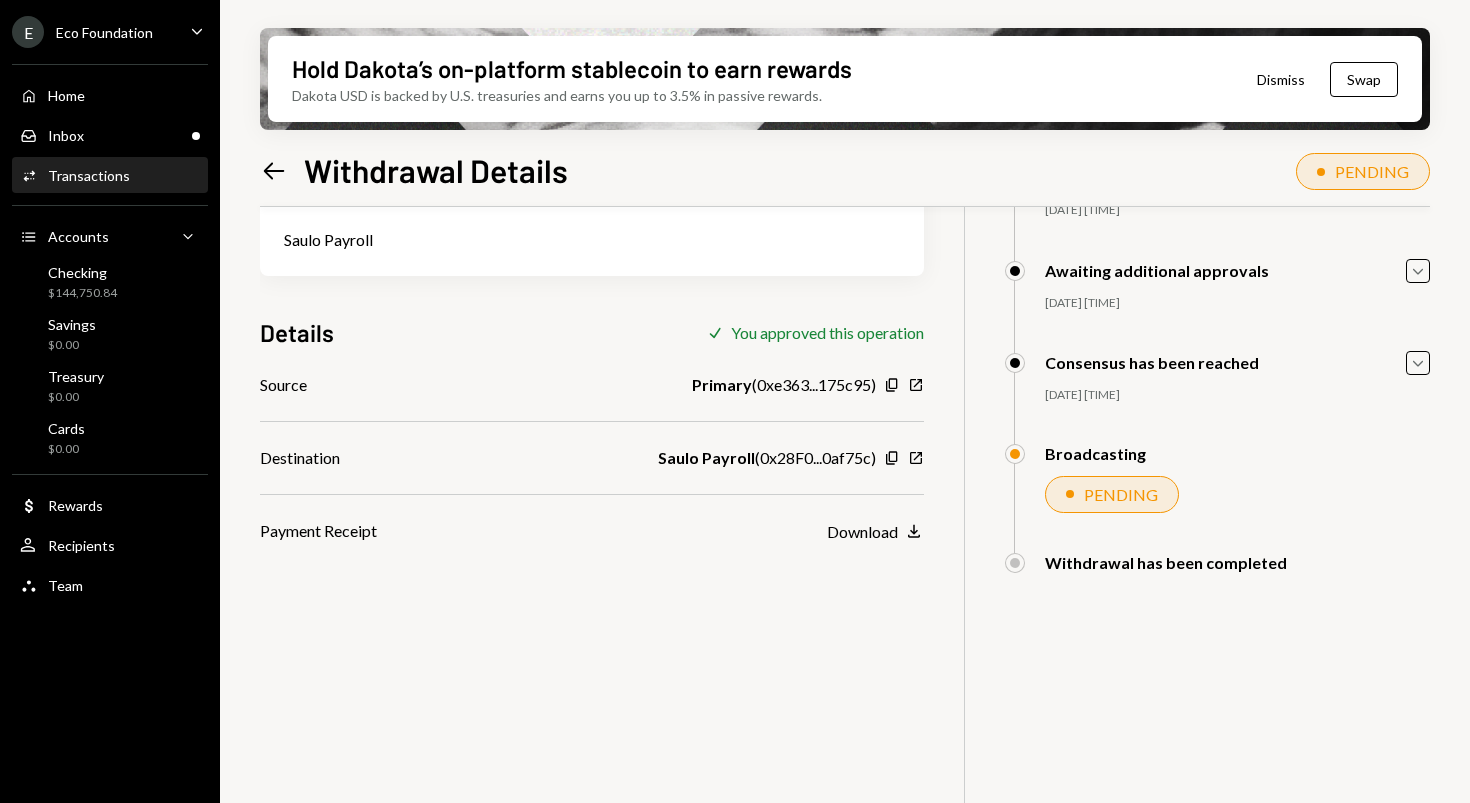 click on "Left Arrow" 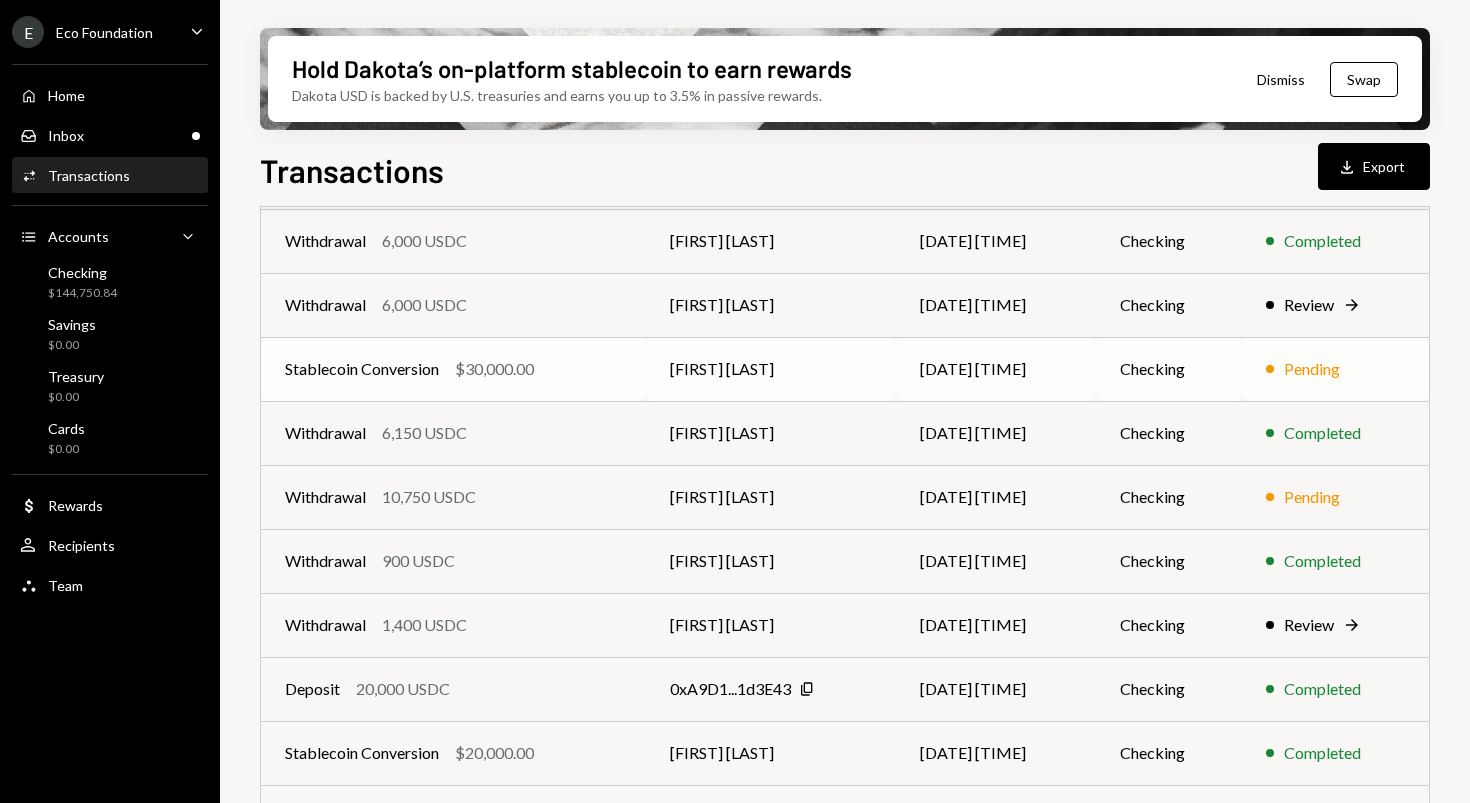 scroll, scrollTop: 233, scrollLeft: 0, axis: vertical 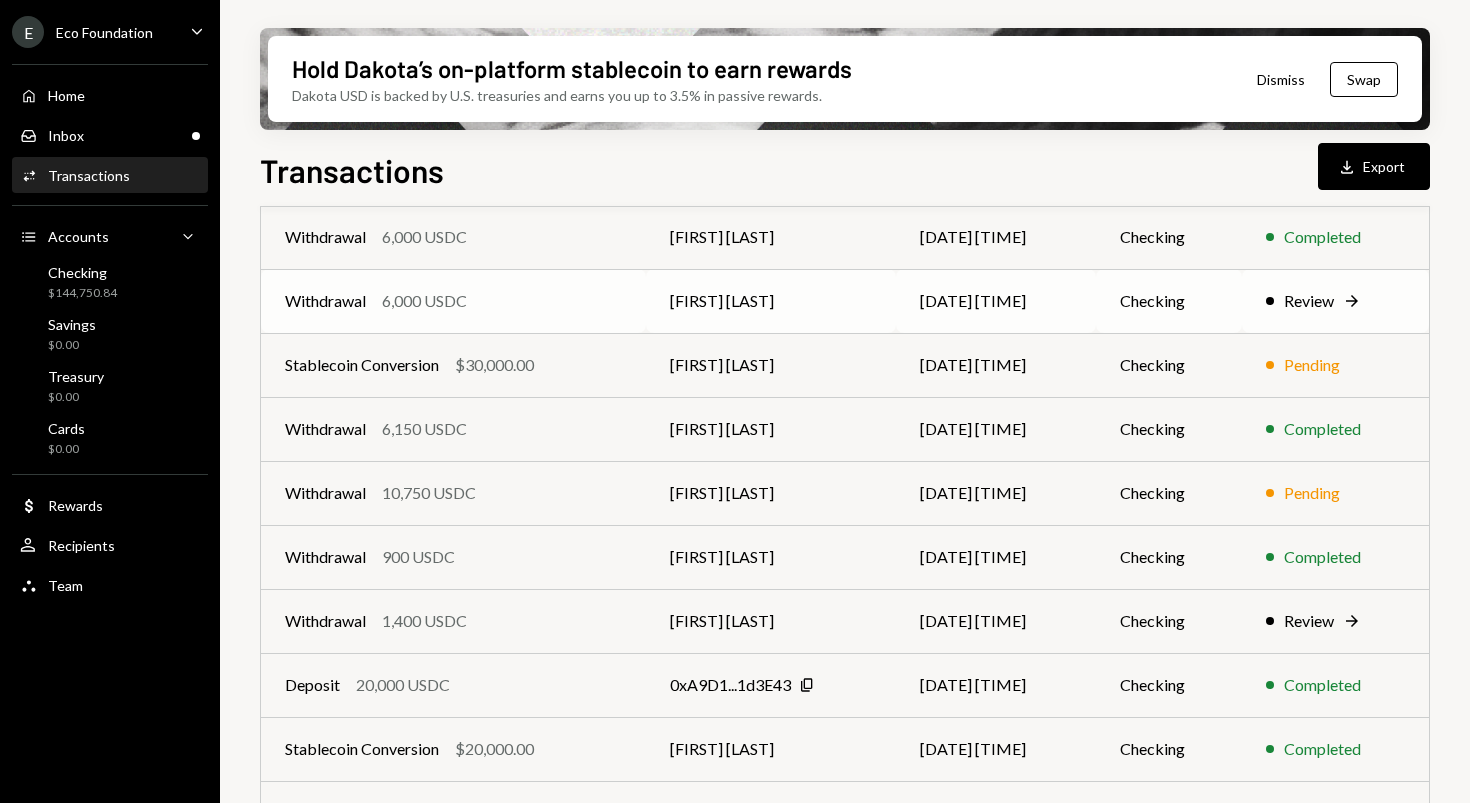 click on "6,000  USDC" at bounding box center (424, 301) 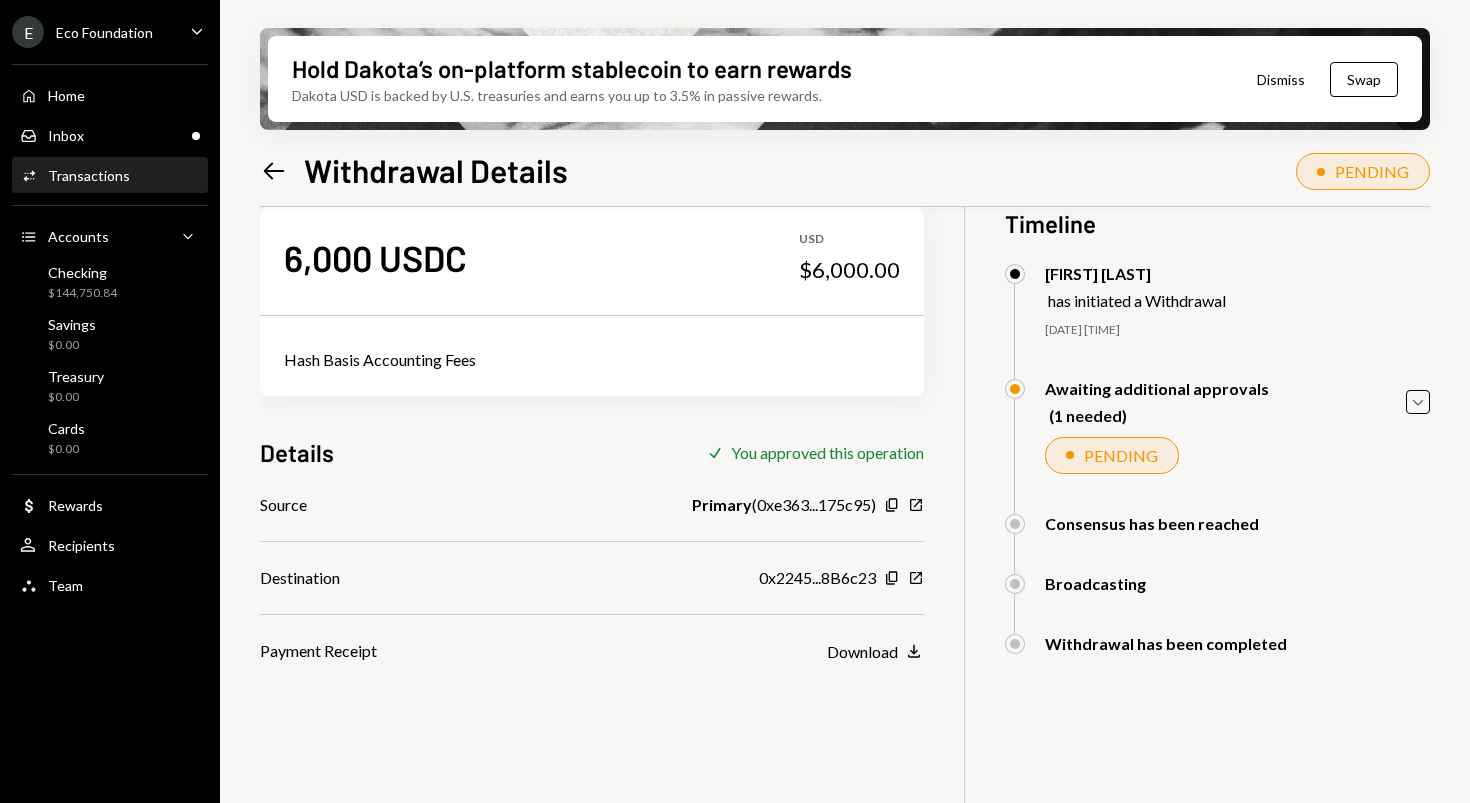 scroll, scrollTop: 54, scrollLeft: 0, axis: vertical 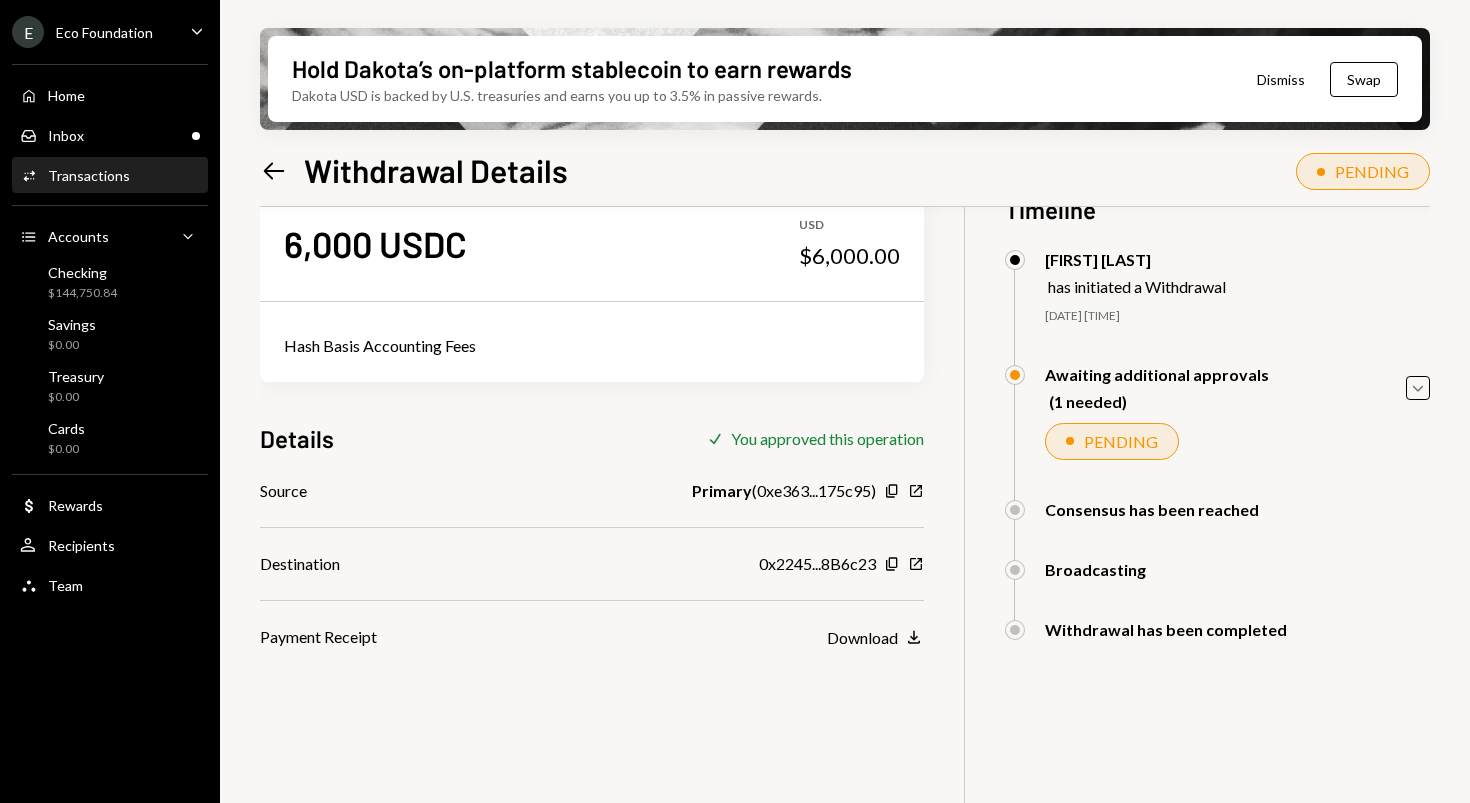 click on "Left Arrow" 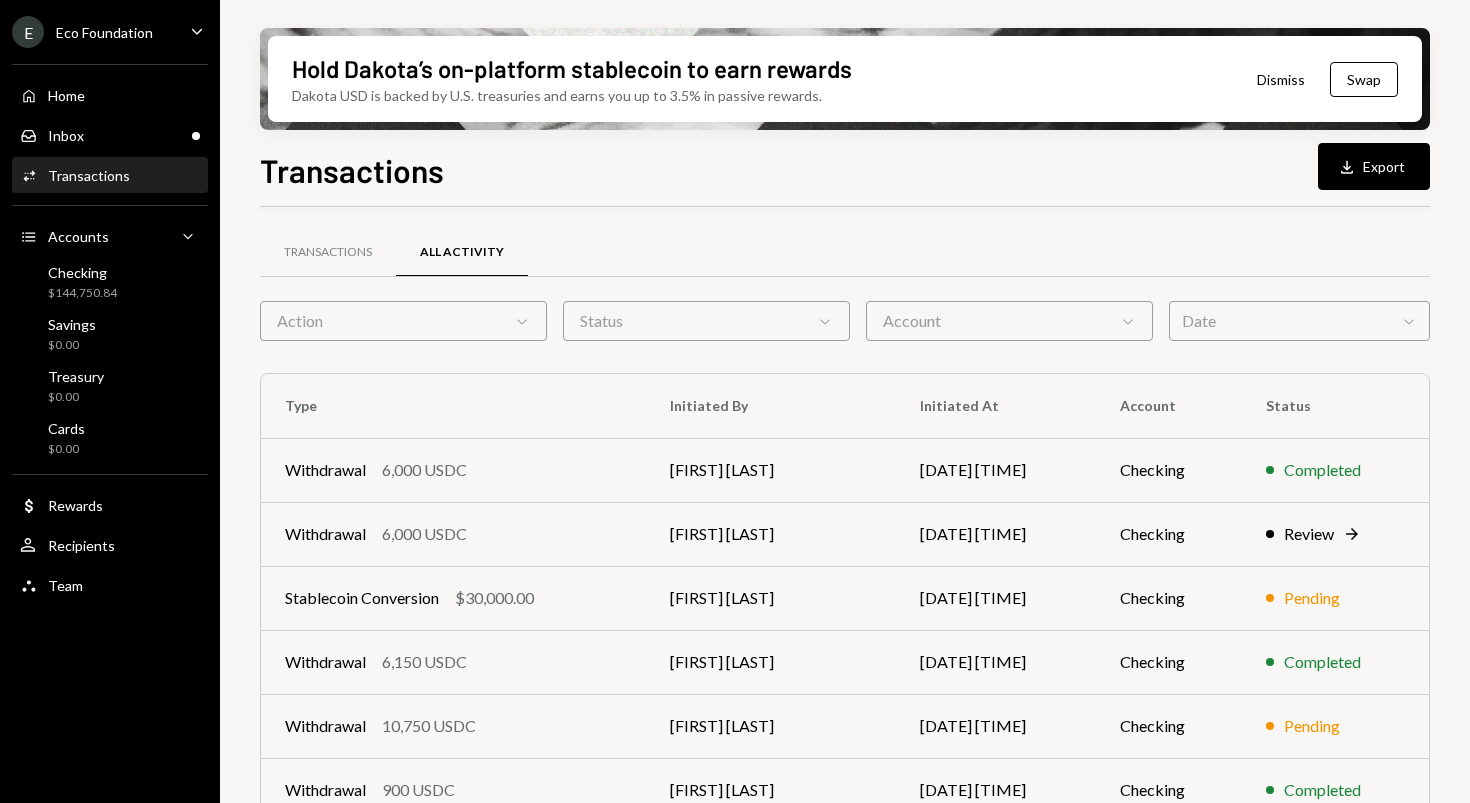 scroll, scrollTop: 203, scrollLeft: 0, axis: vertical 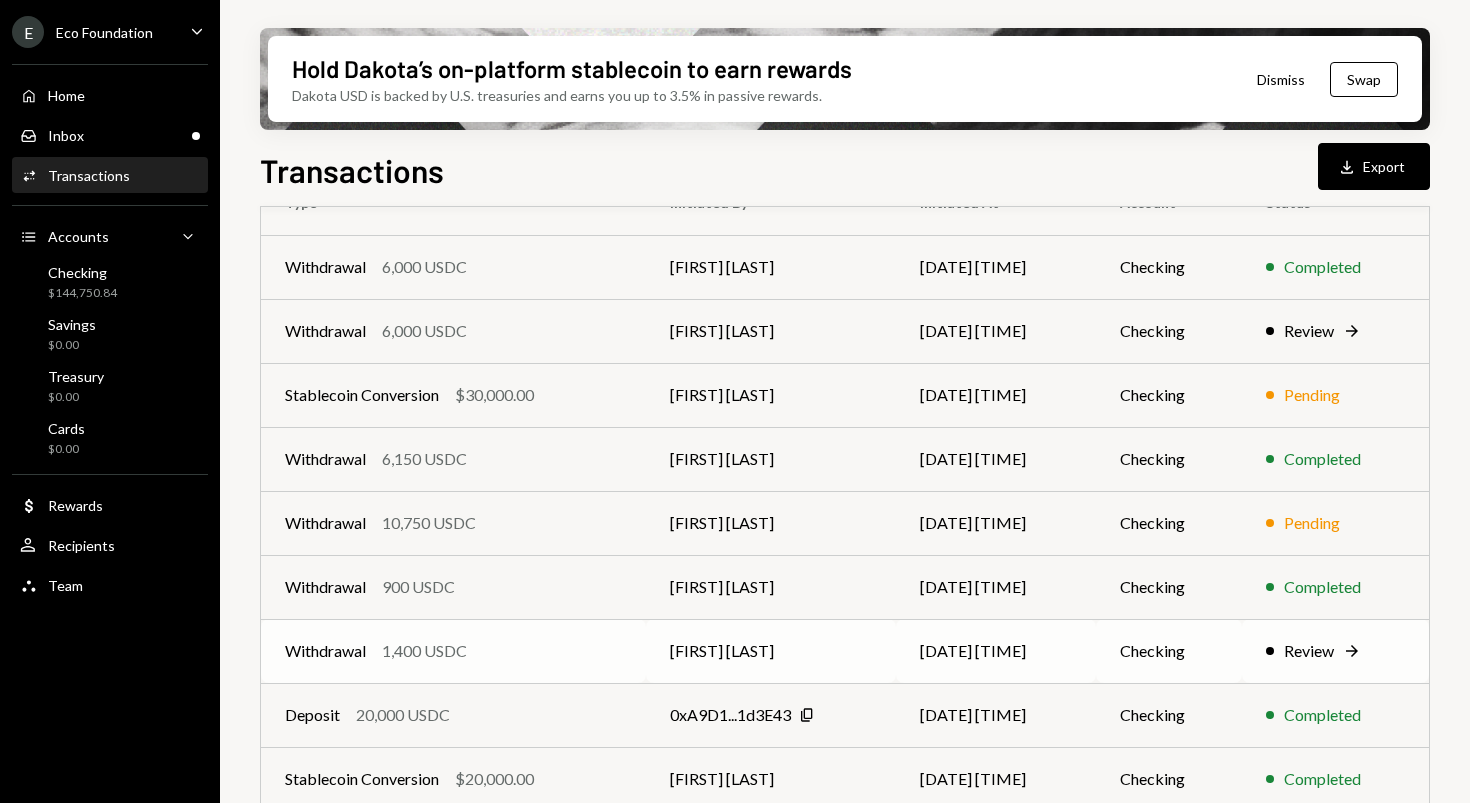 click on "Withdrawal 1,400  USDC" at bounding box center [453, 651] 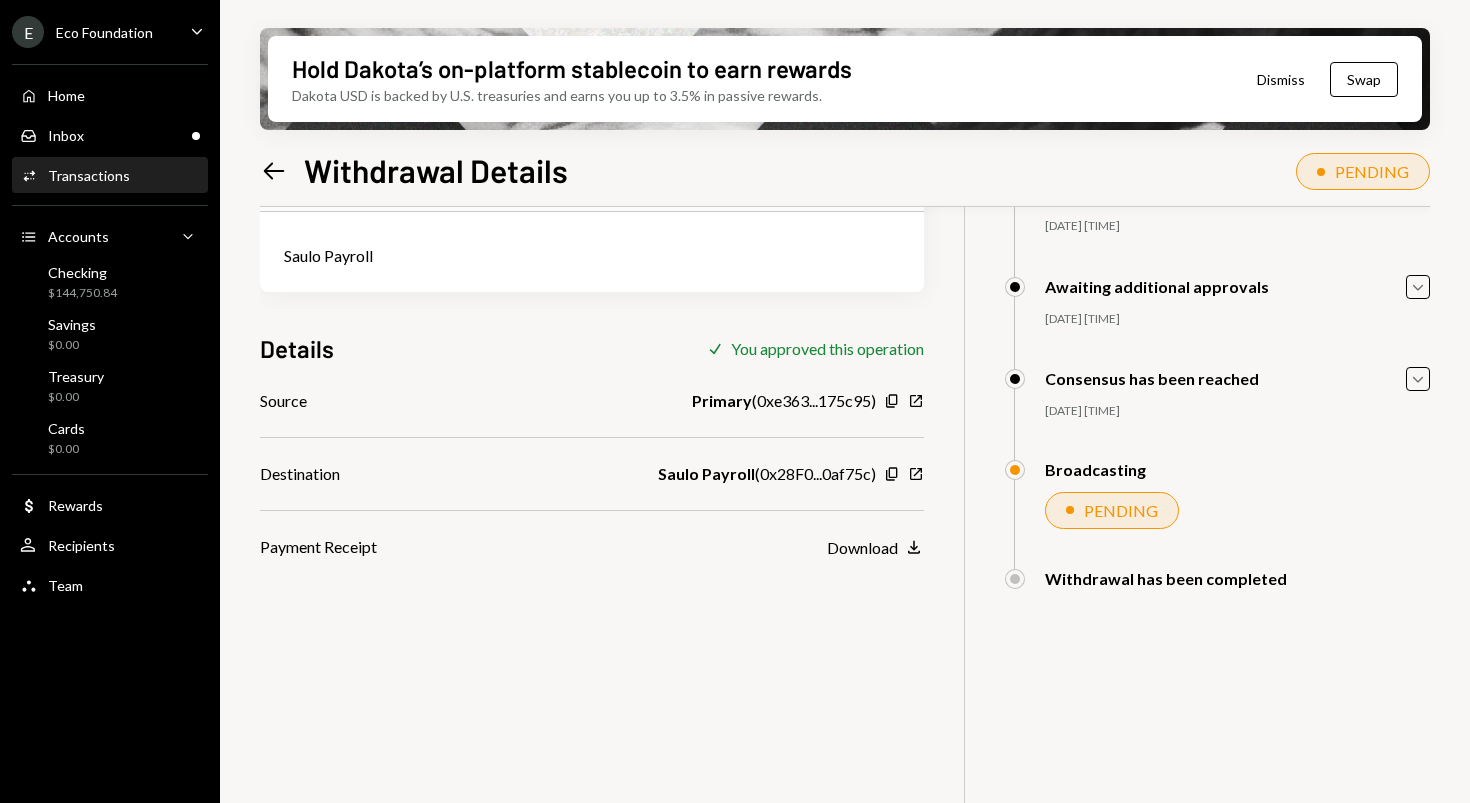 scroll, scrollTop: 160, scrollLeft: 0, axis: vertical 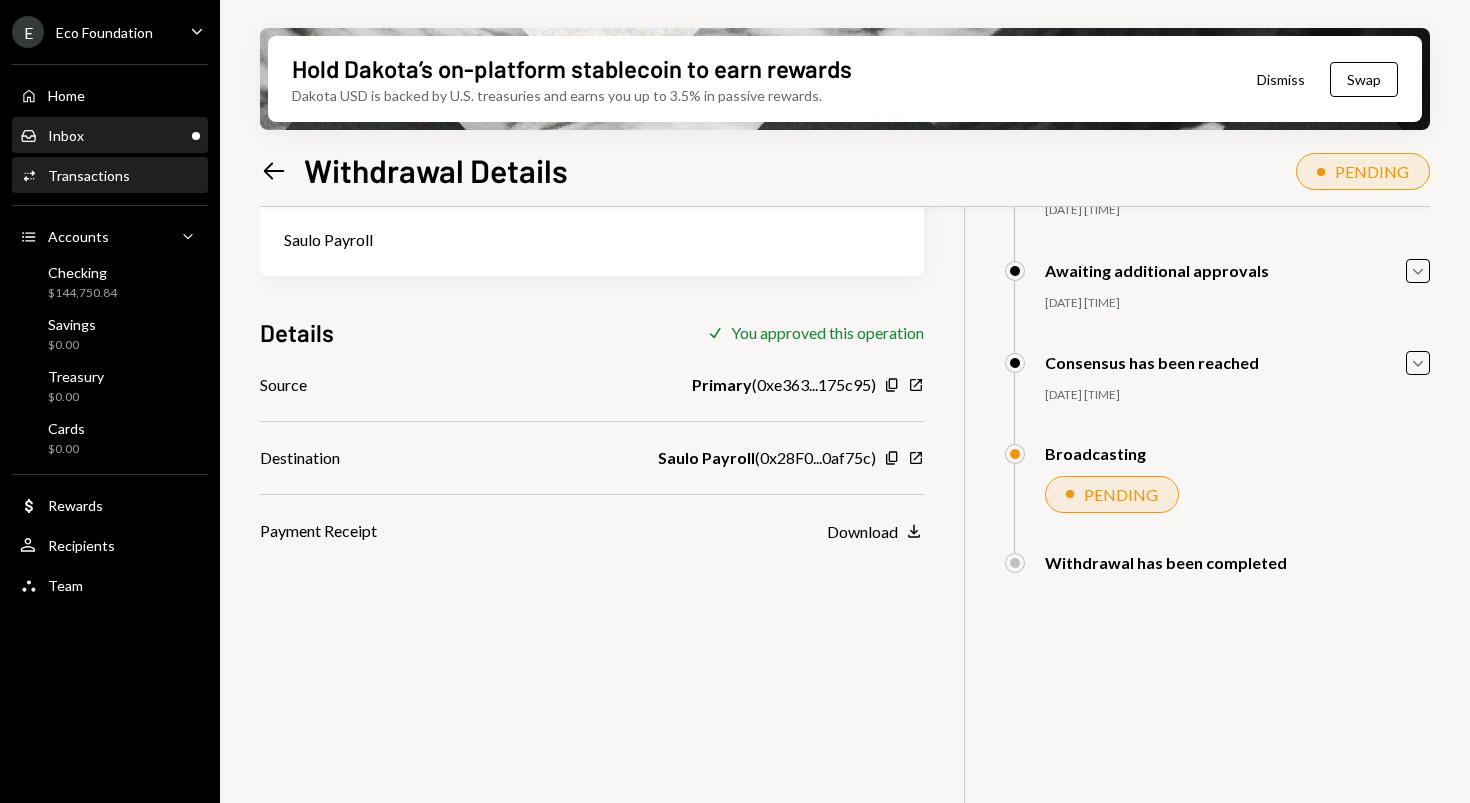 click on "Inbox Inbox" at bounding box center (110, 136) 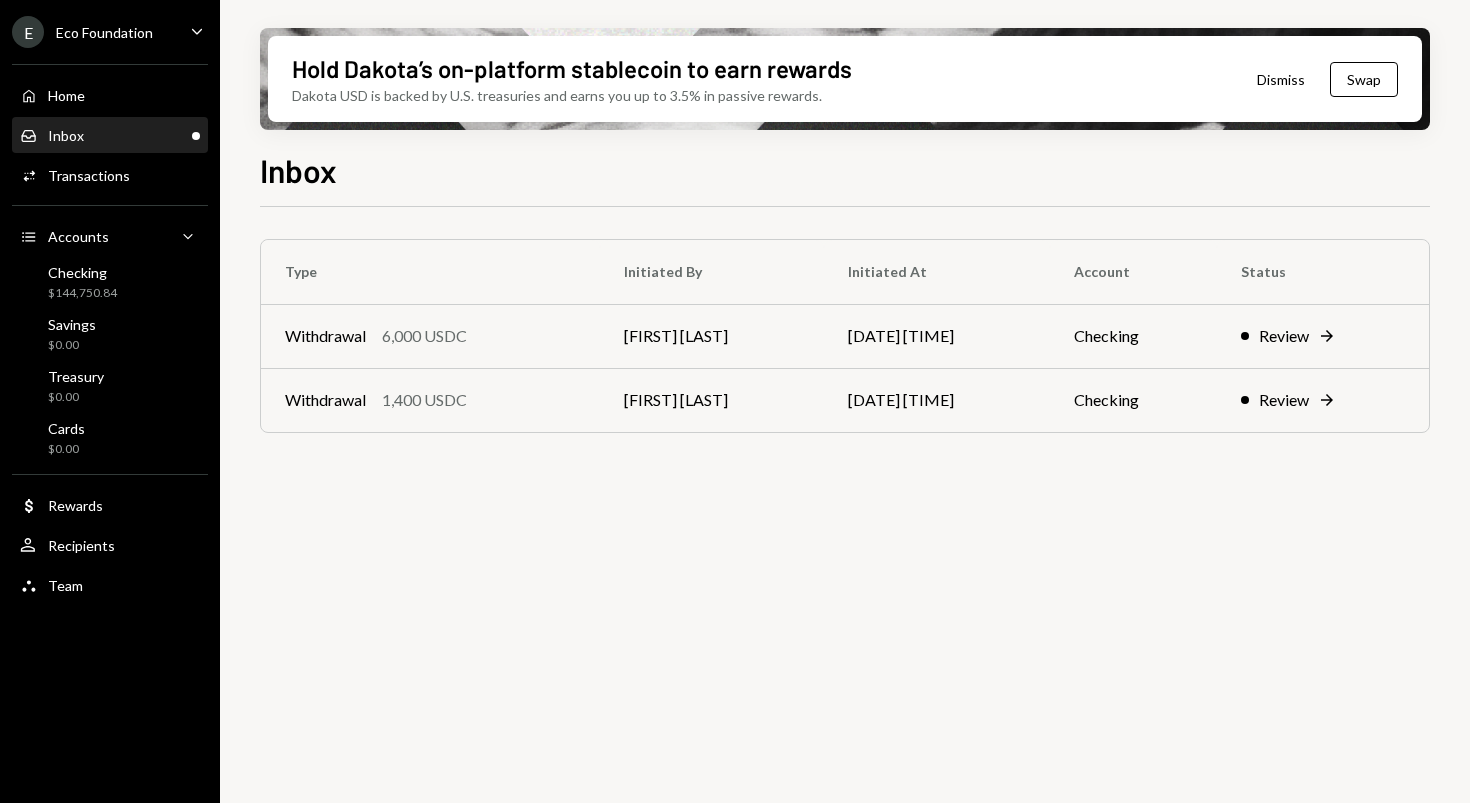 click on "Inbox Inbox" at bounding box center (110, 136) 